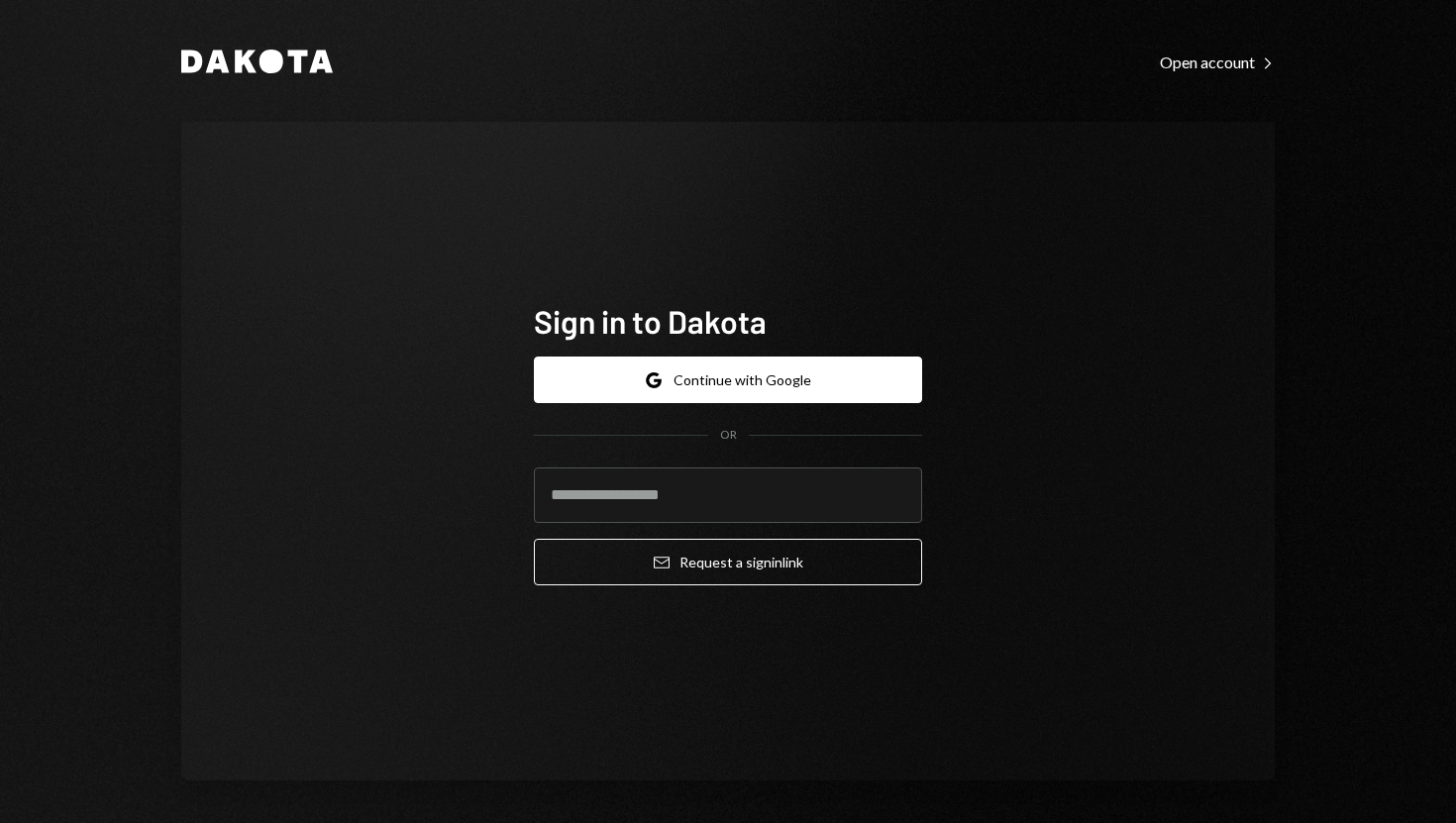 scroll, scrollTop: 0, scrollLeft: 0, axis: both 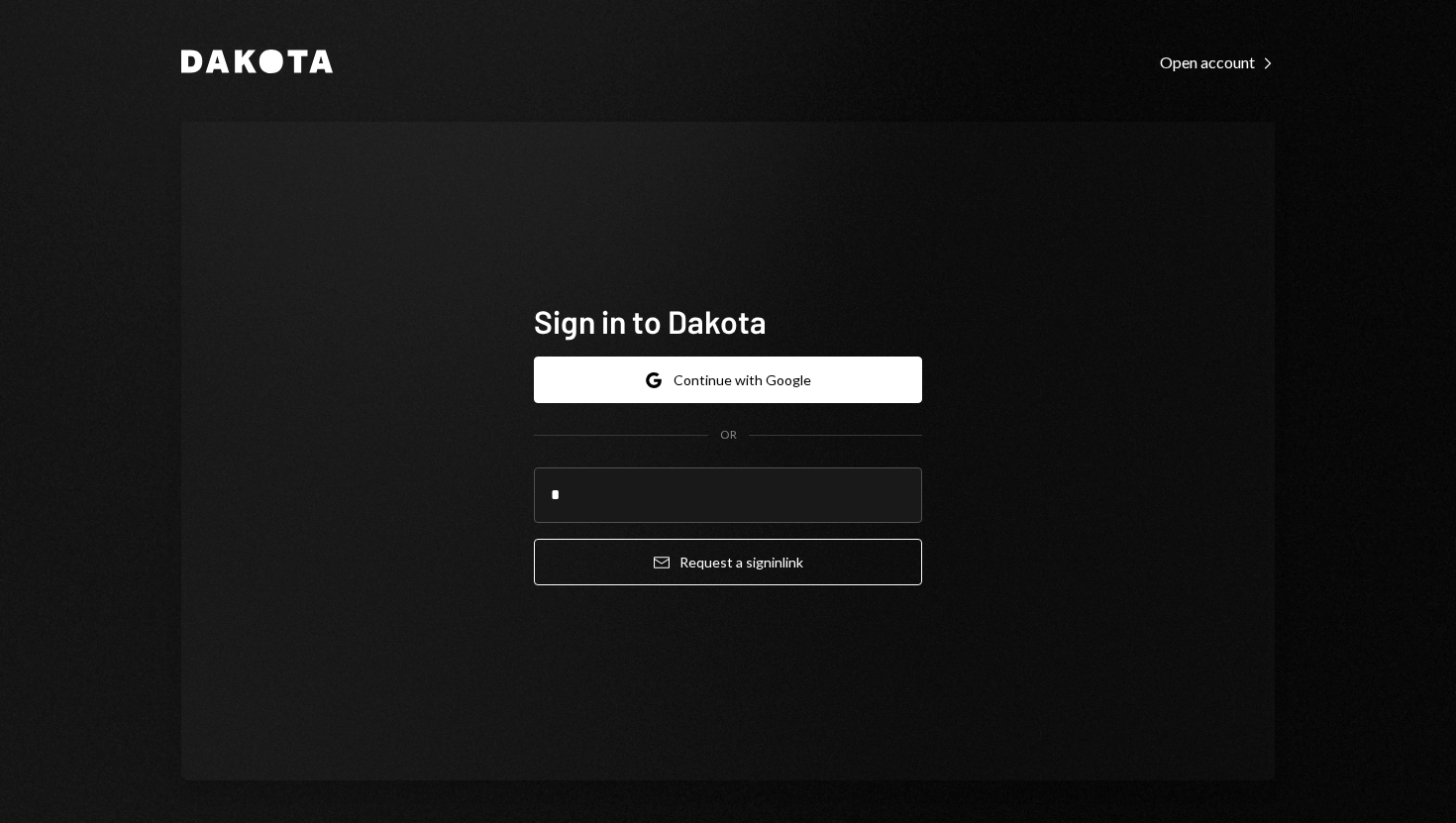type on "**********" 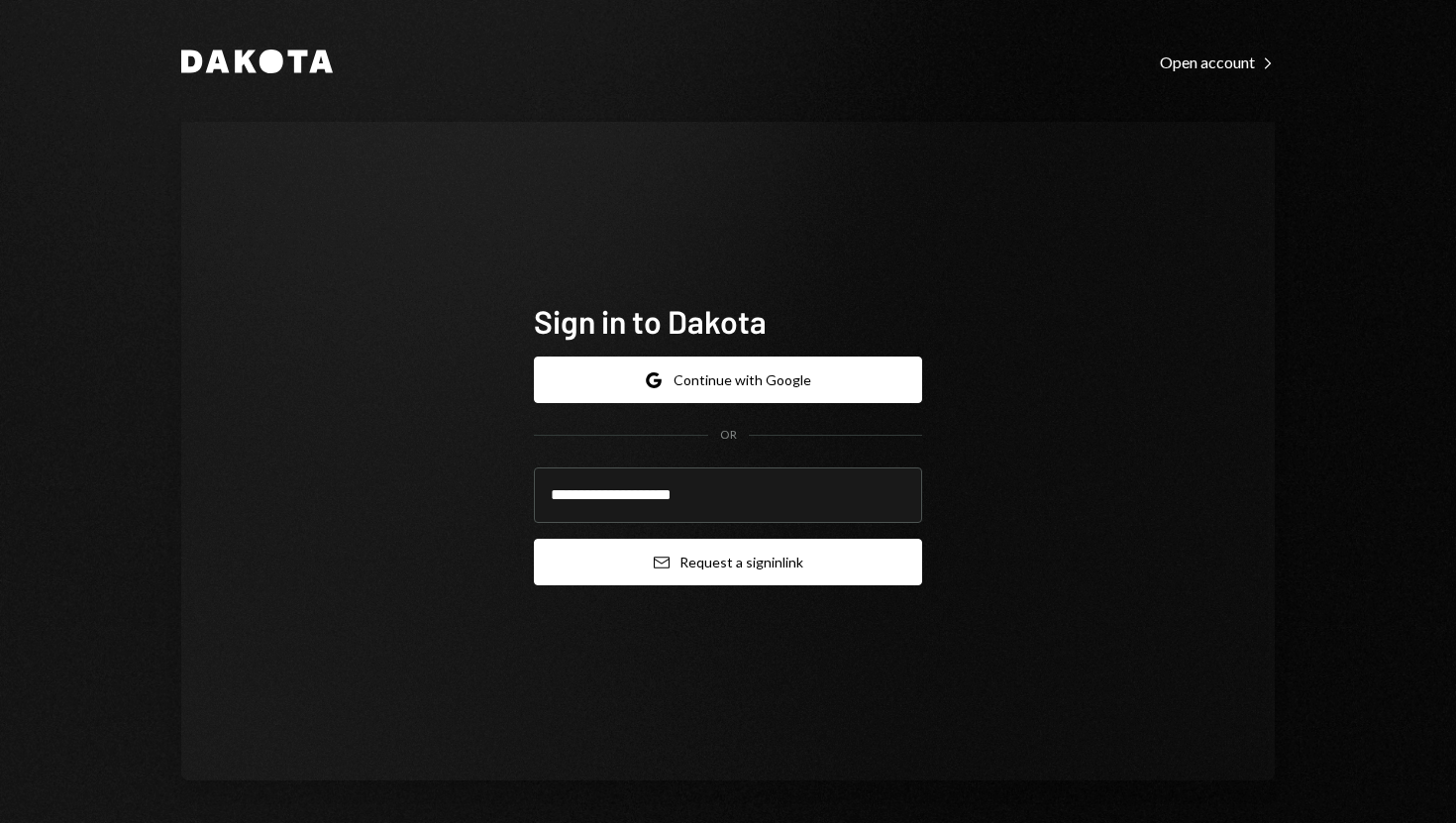 click on "Email Request a sign  in  link" at bounding box center (728, 562) 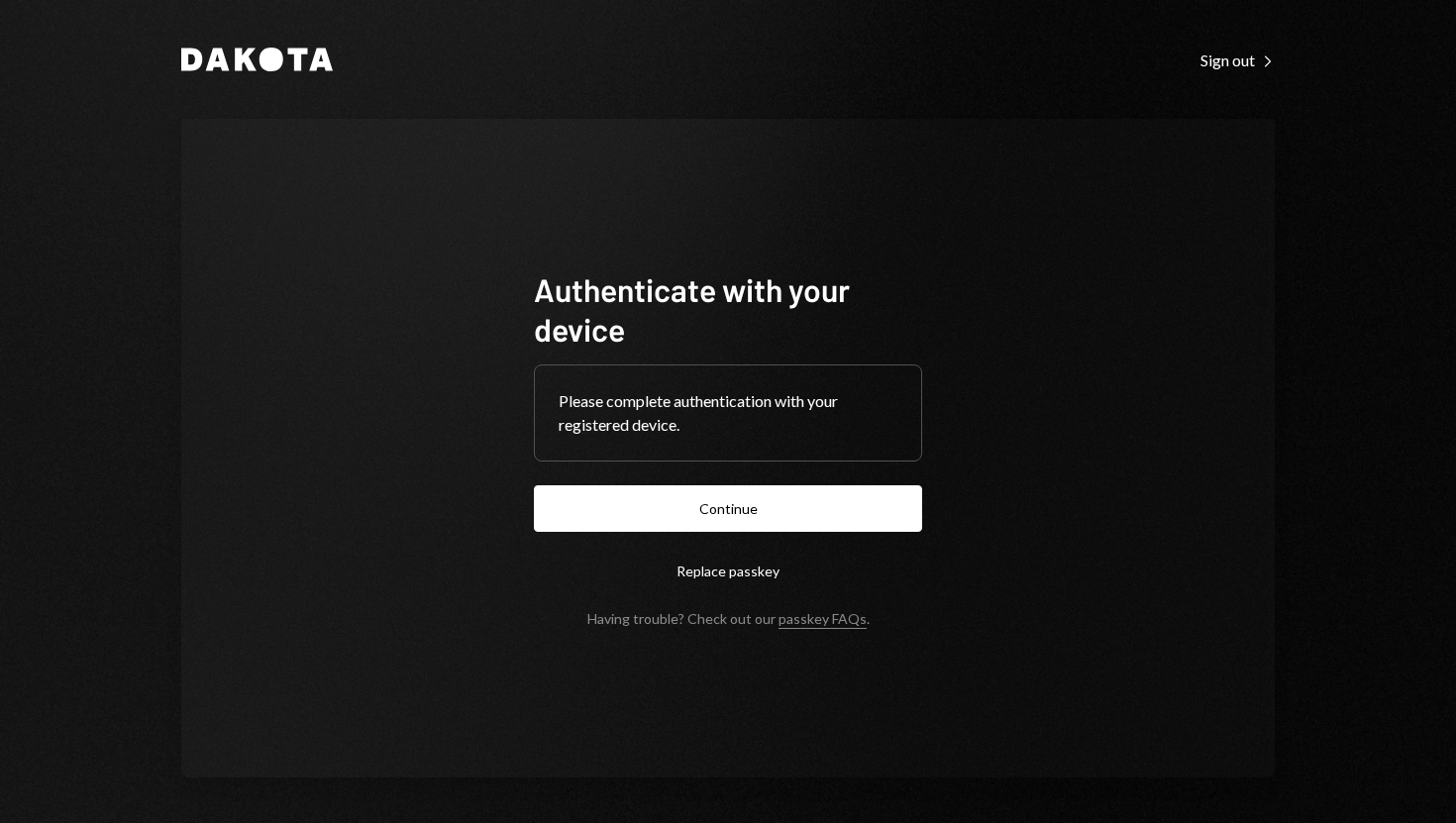scroll, scrollTop: 0, scrollLeft: 0, axis: both 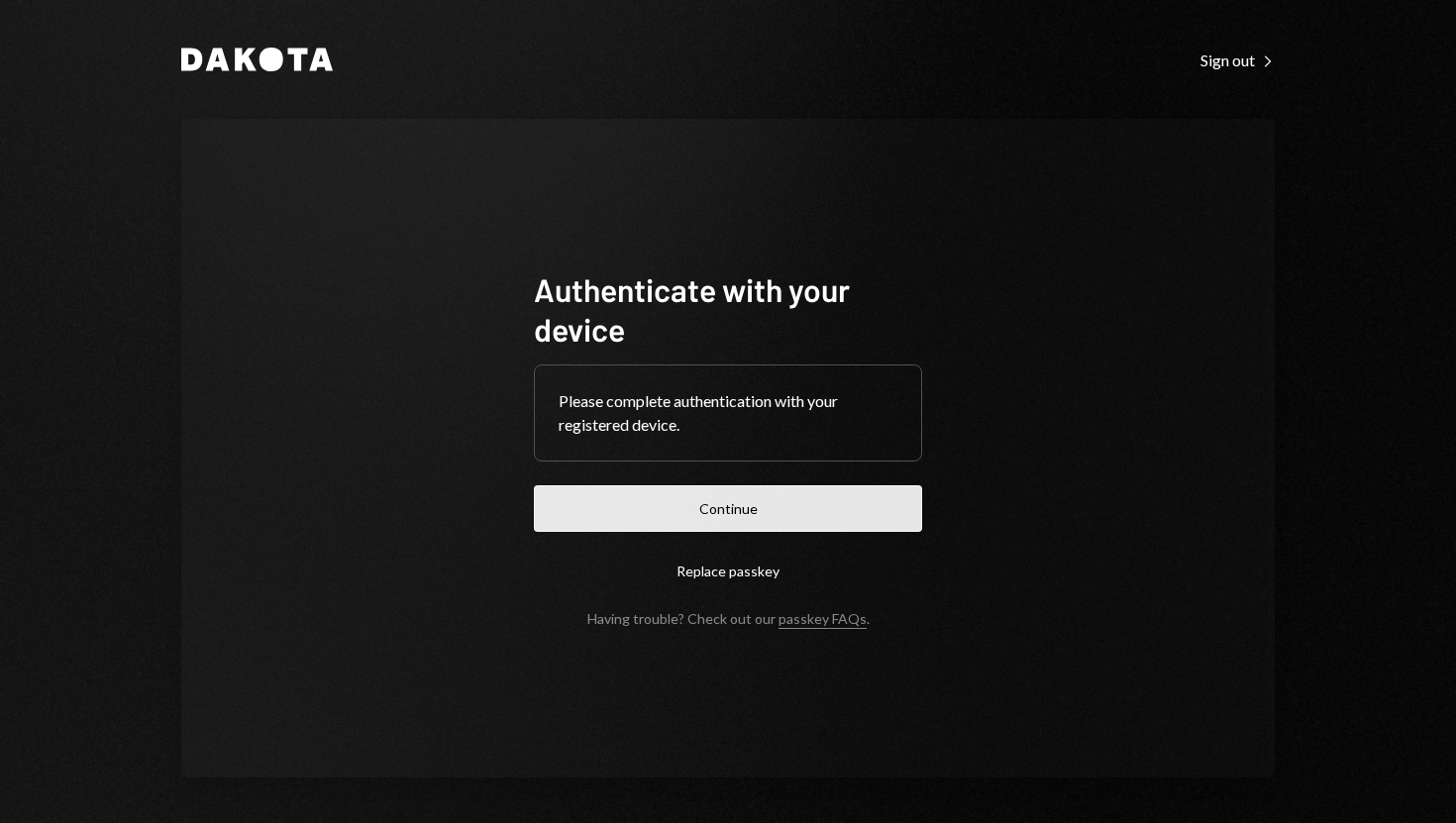 click on "Continue" at bounding box center [728, 508] 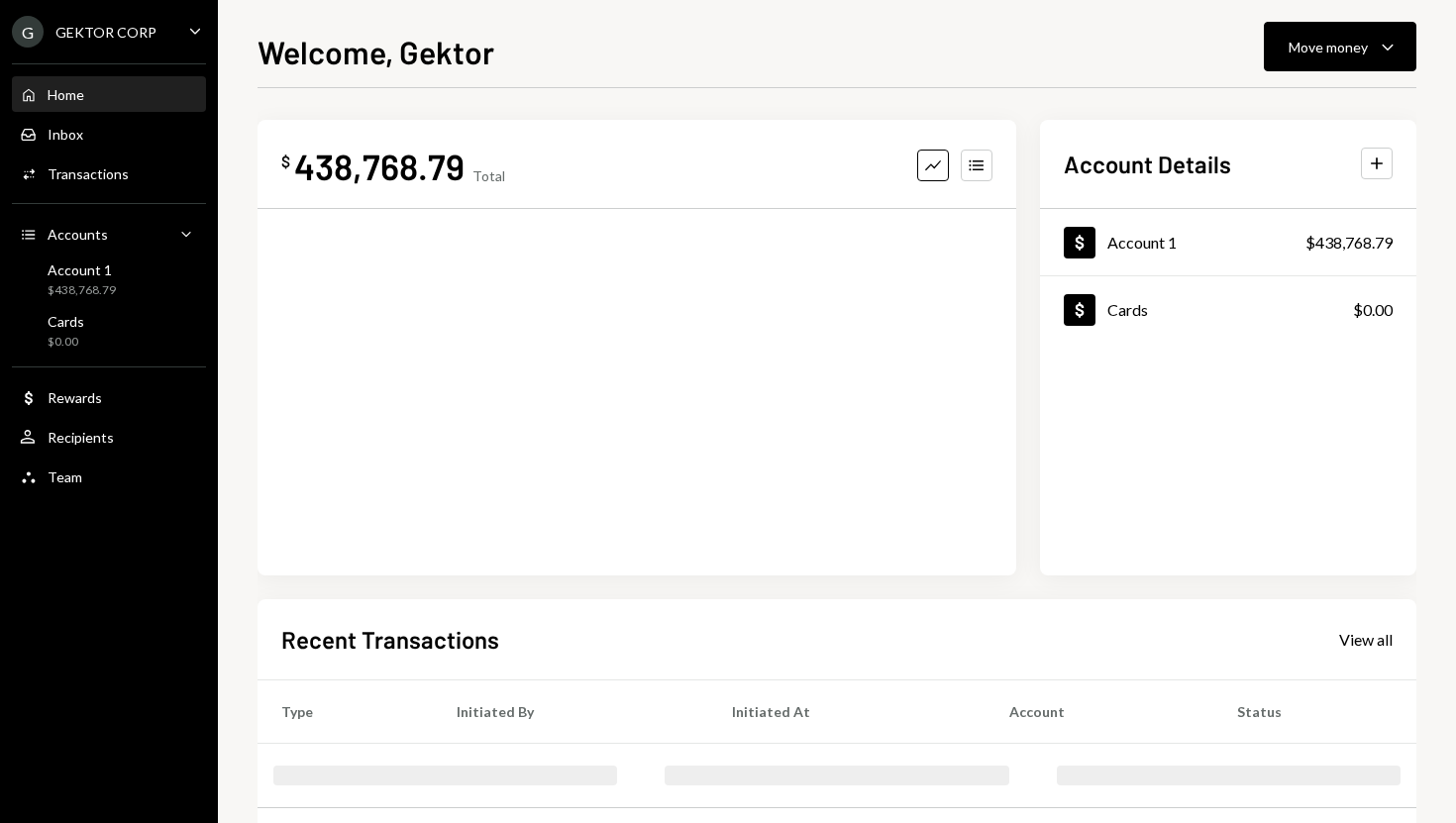click on "Caret Down" 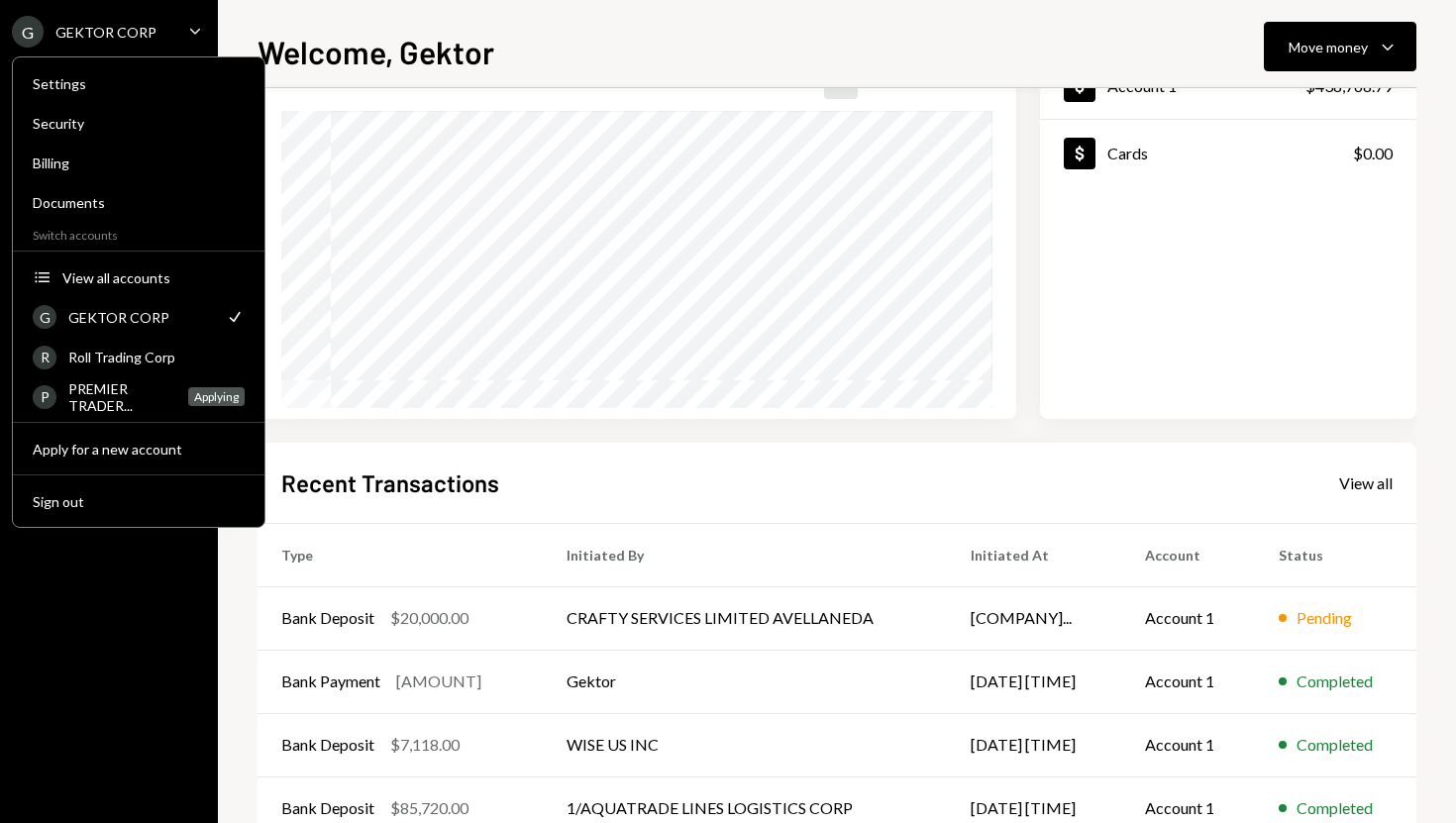 scroll, scrollTop: 276, scrollLeft: 0, axis: vertical 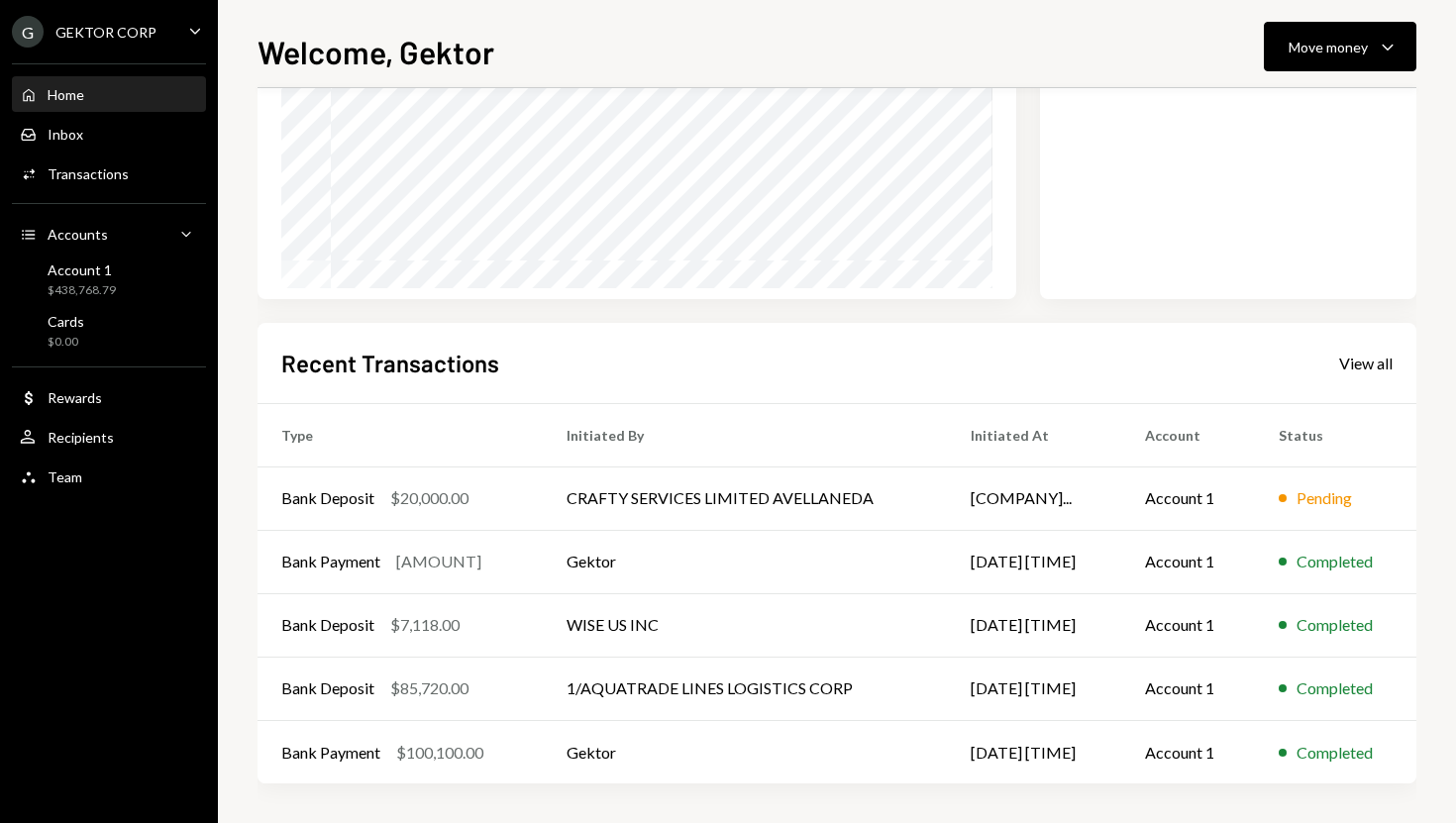 click on "G GEKTOR CORP Caret Down Home Home Inbox Inbox Activities Transactions Accounts Accounts Caret Down Account 1 $438,768.79 Cards $0.00 Dollar Rewards User Recipients Team Team" at bounding box center (109, 411) 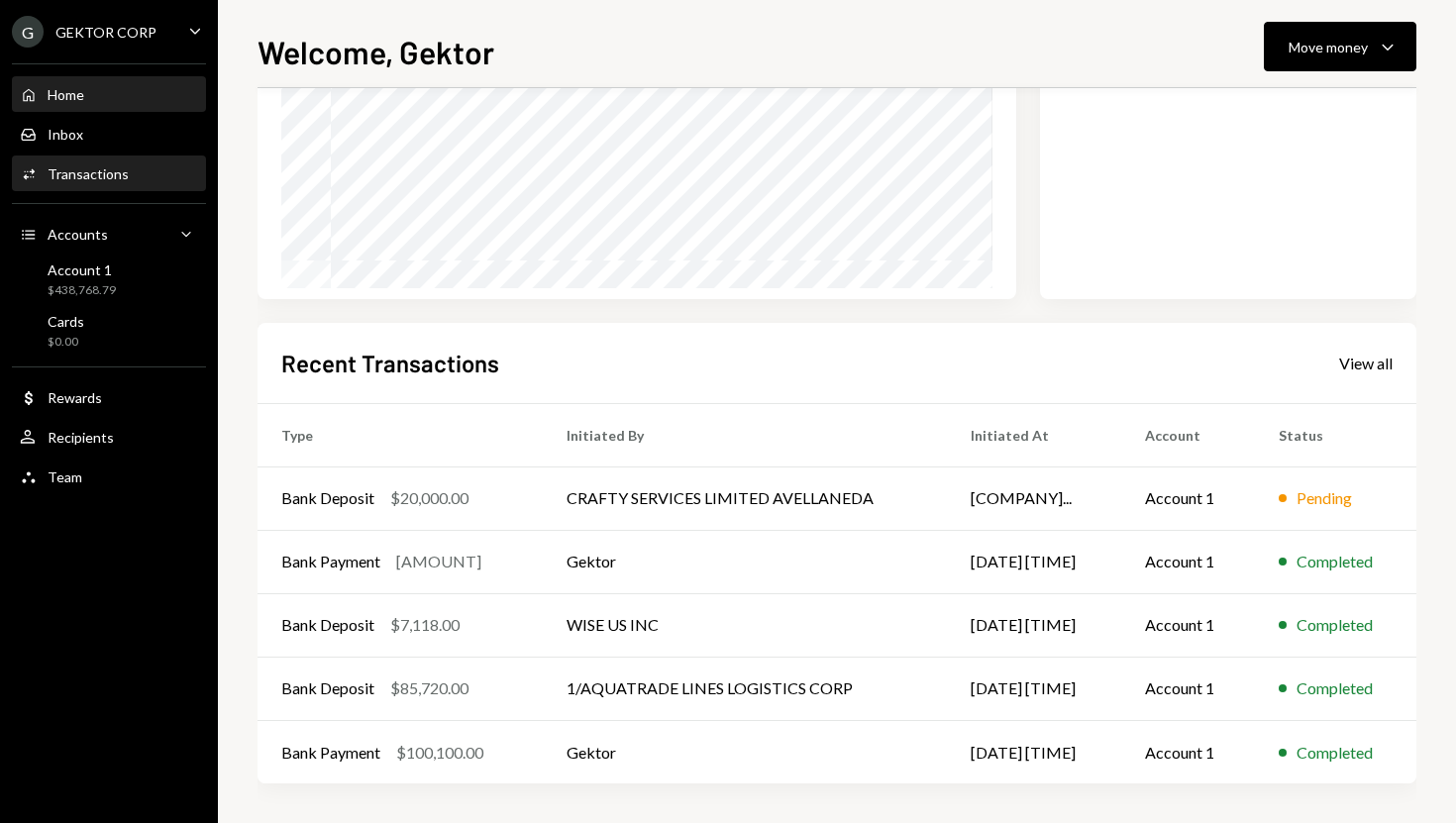click on "Transactions" at bounding box center (88, 173) 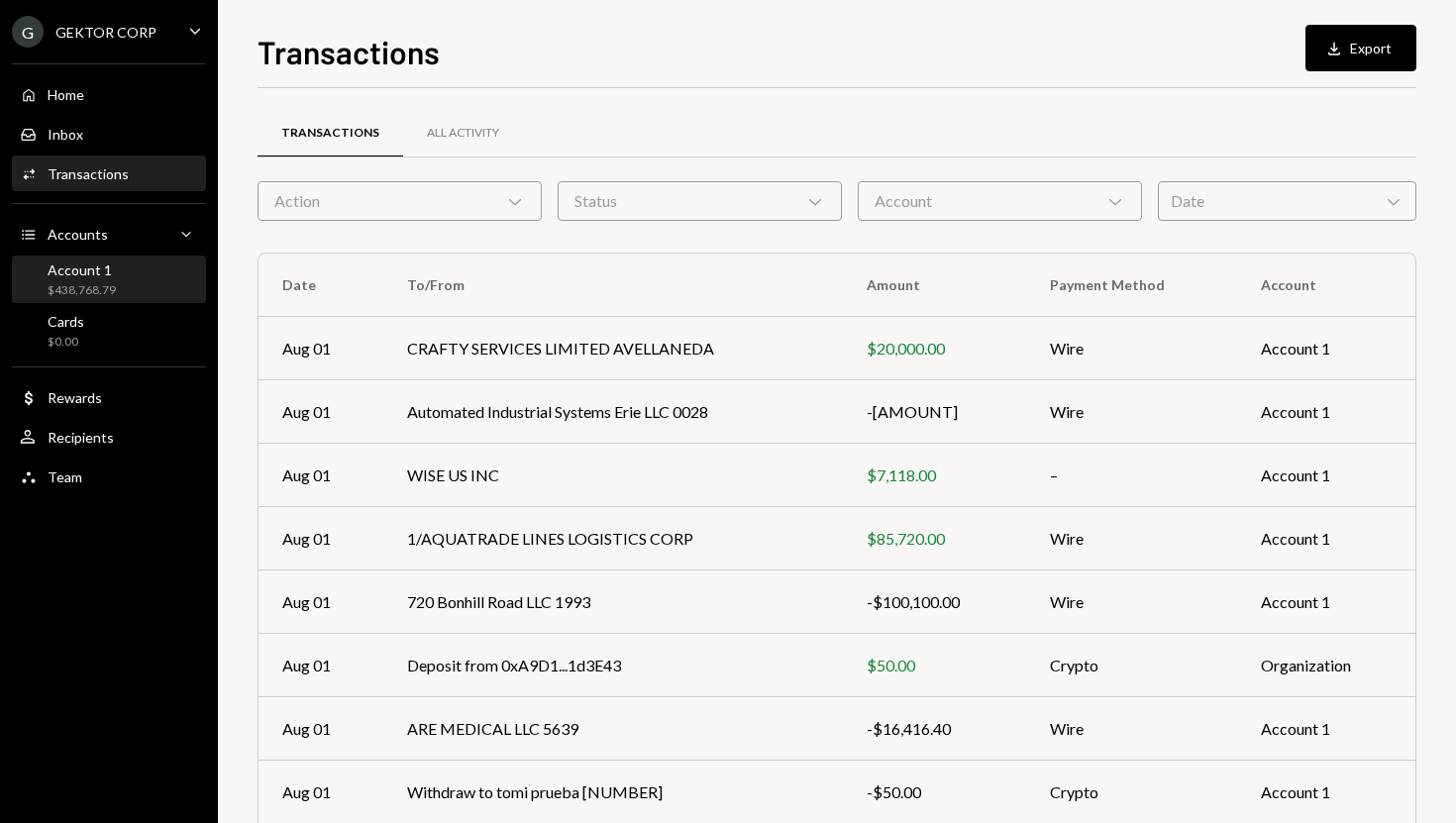 click on "$438,768.79" at bounding box center [81, 290] 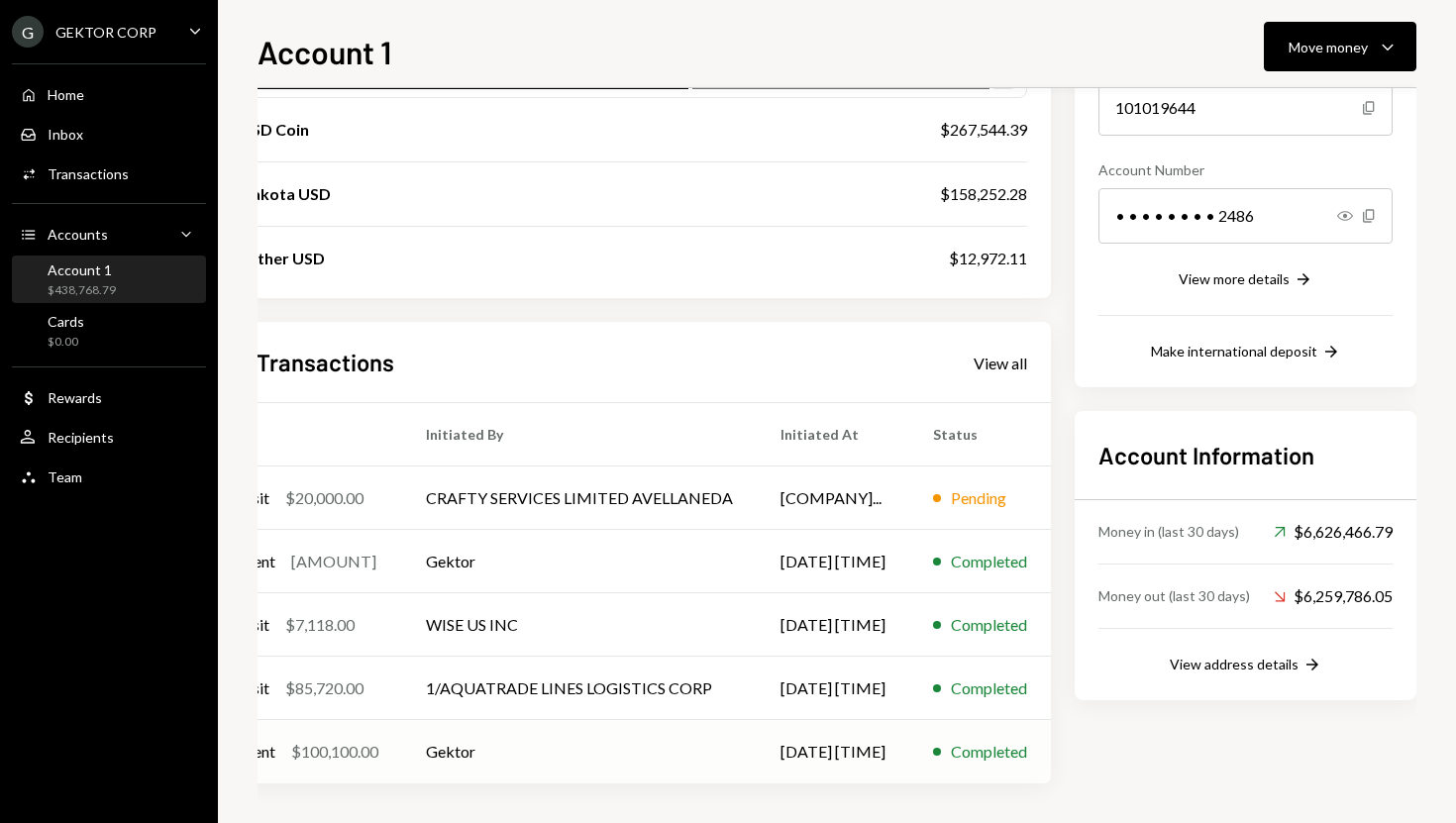 scroll, scrollTop: 0, scrollLeft: 138, axis: horizontal 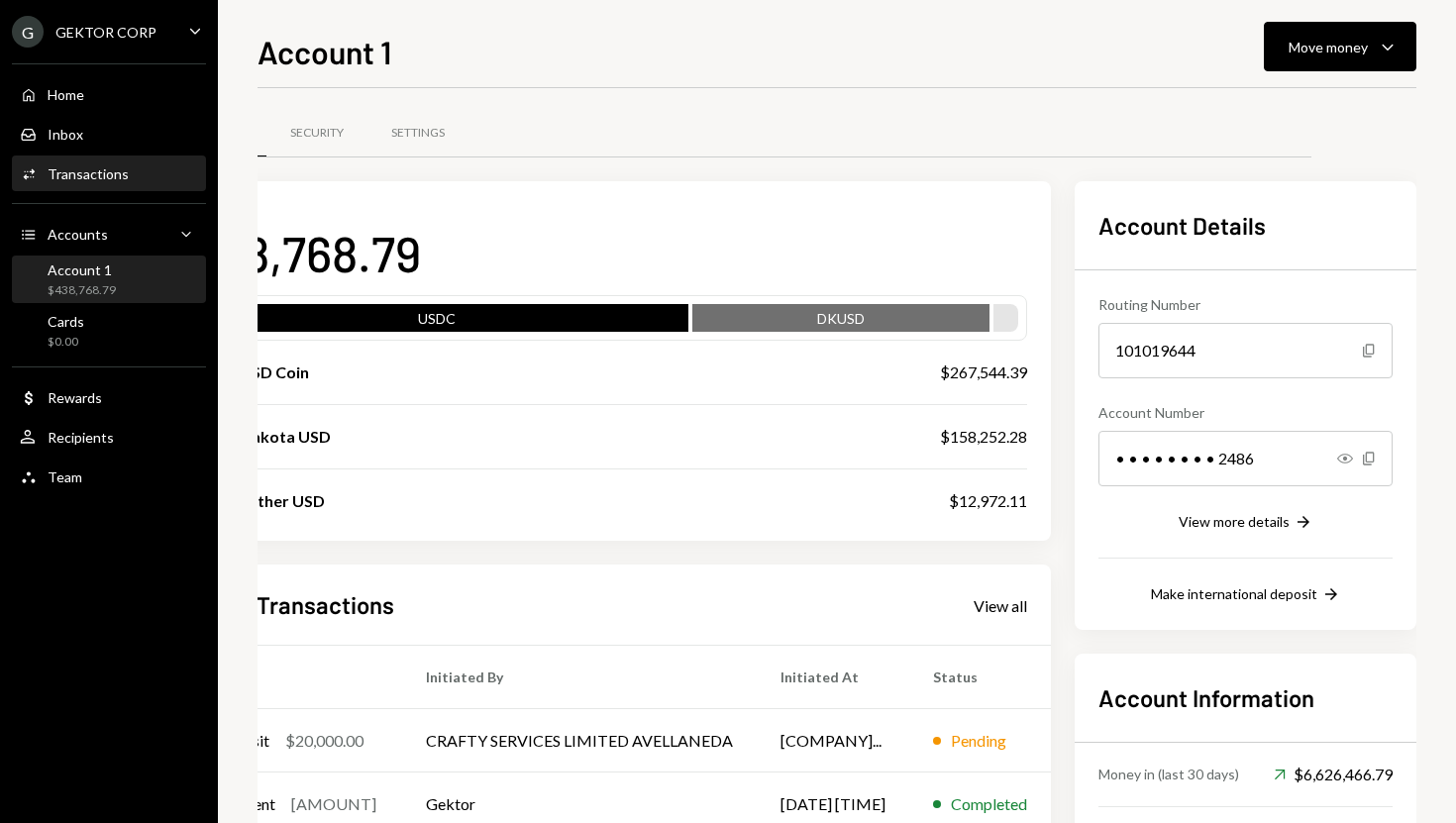 click on "Activities Transactions" at bounding box center (109, 174) 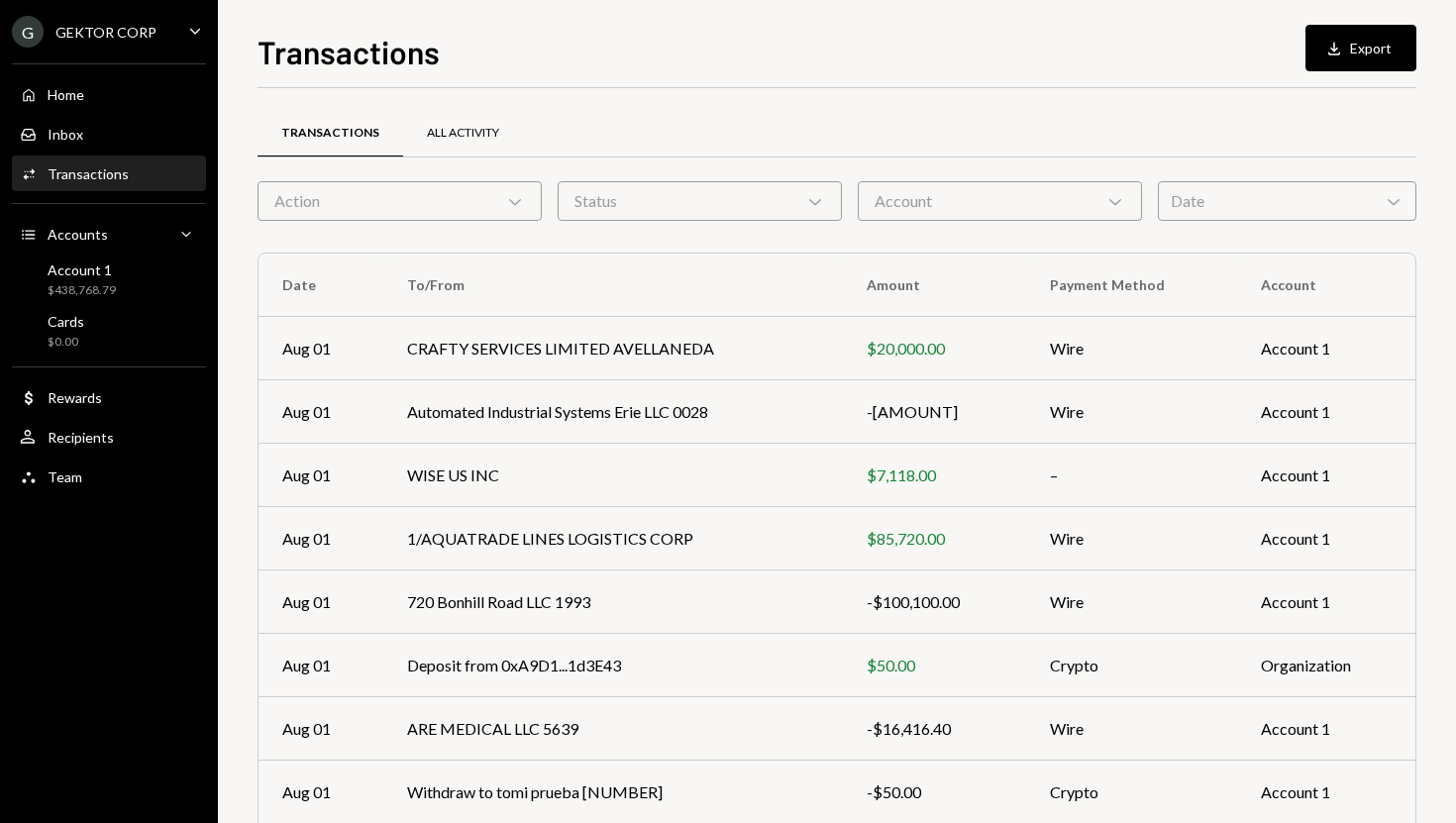 click on "All Activity" at bounding box center (463, 134) 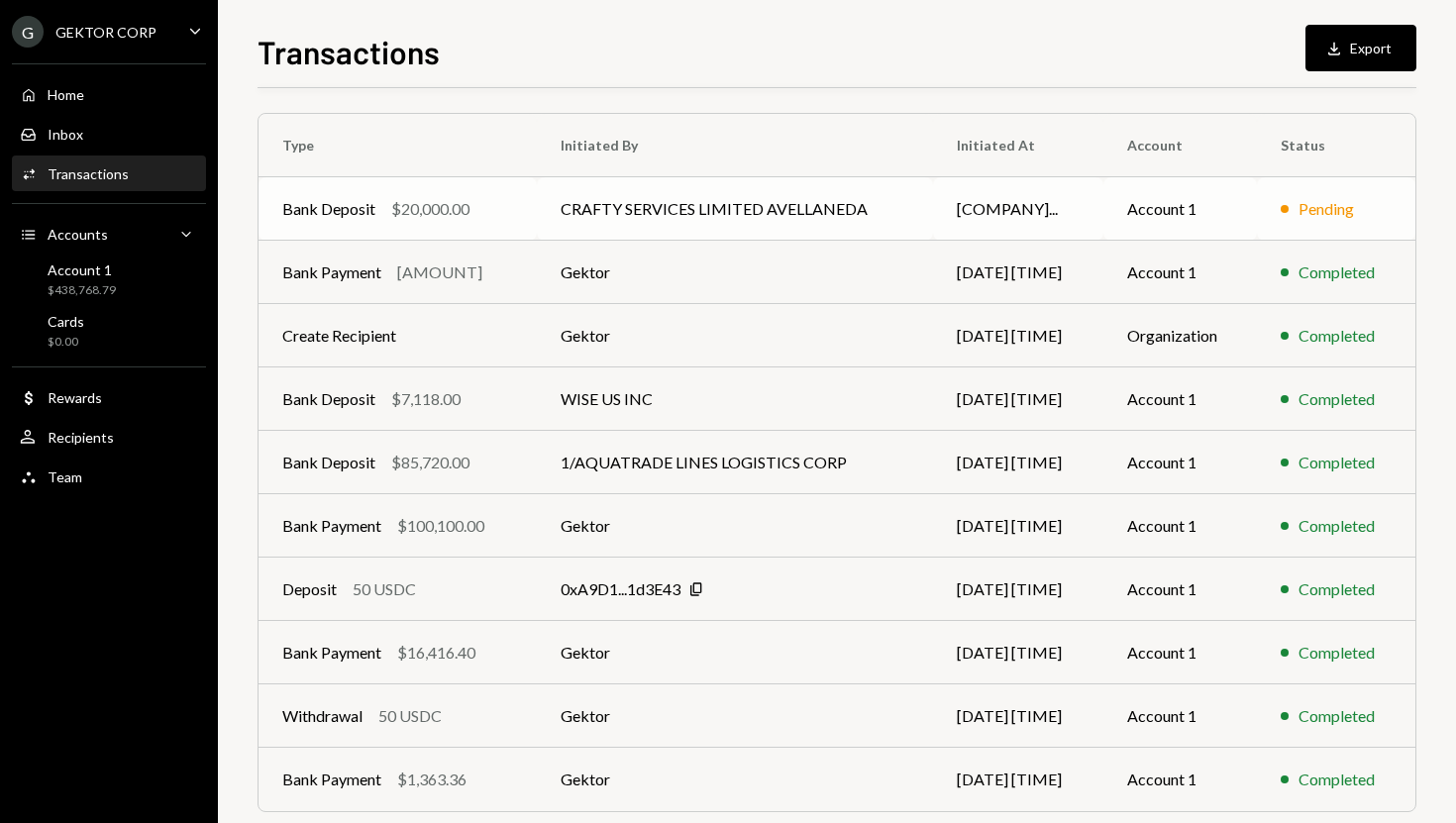 scroll, scrollTop: 142, scrollLeft: 0, axis: vertical 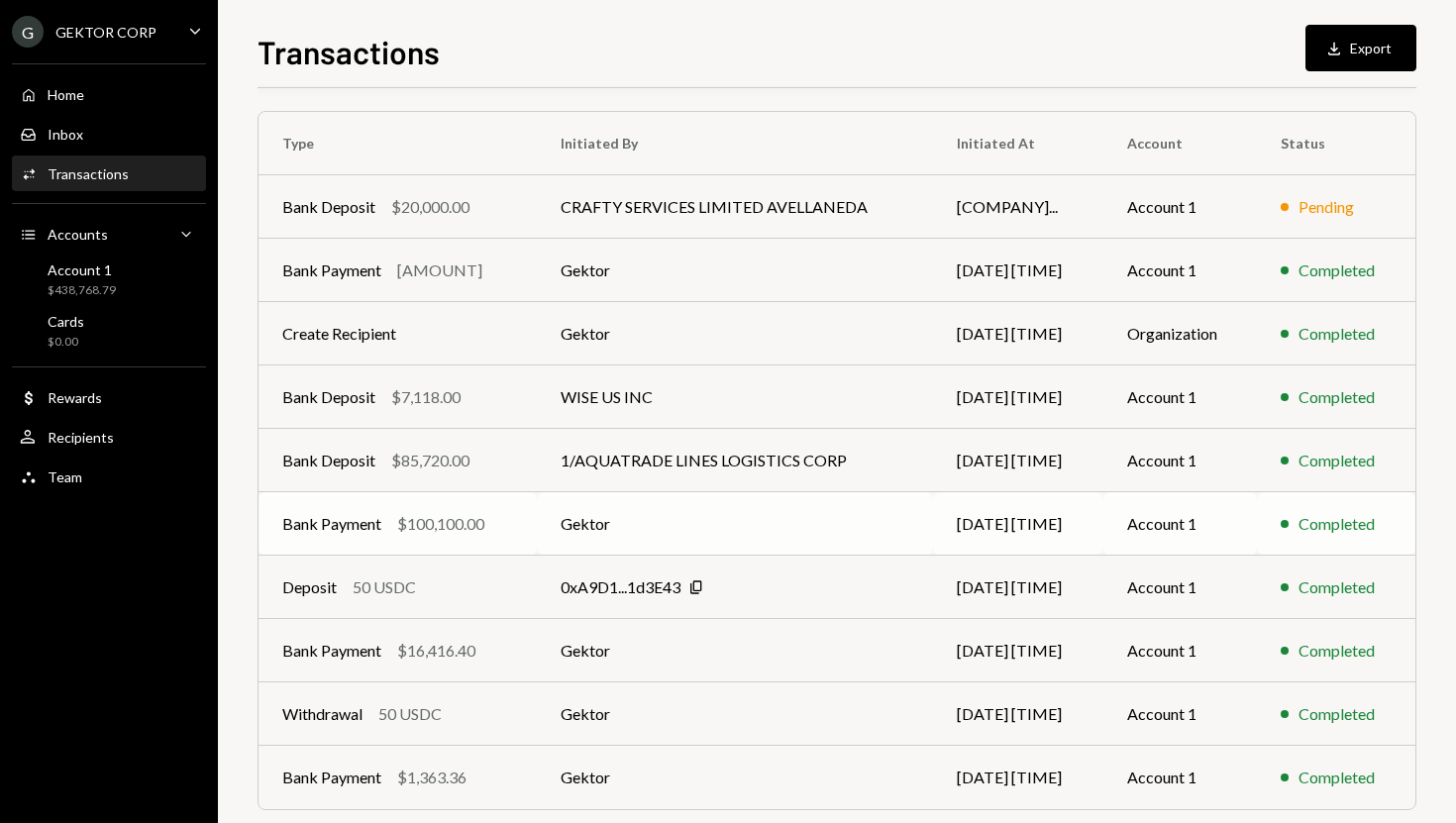 drag, startPoint x: 544, startPoint y: 526, endPoint x: 533, endPoint y: 526, distance: 11 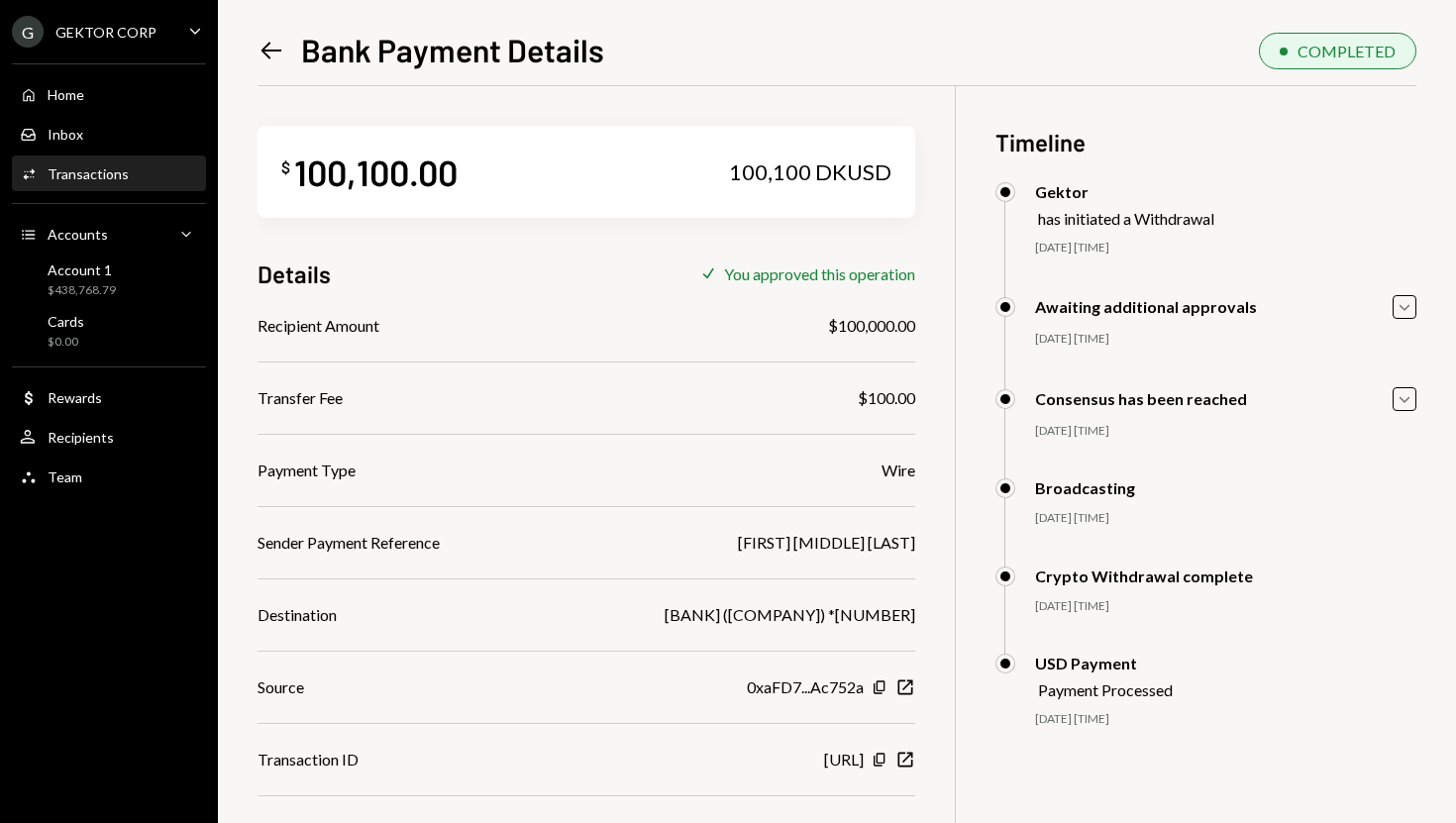 click on "Left Arrow" 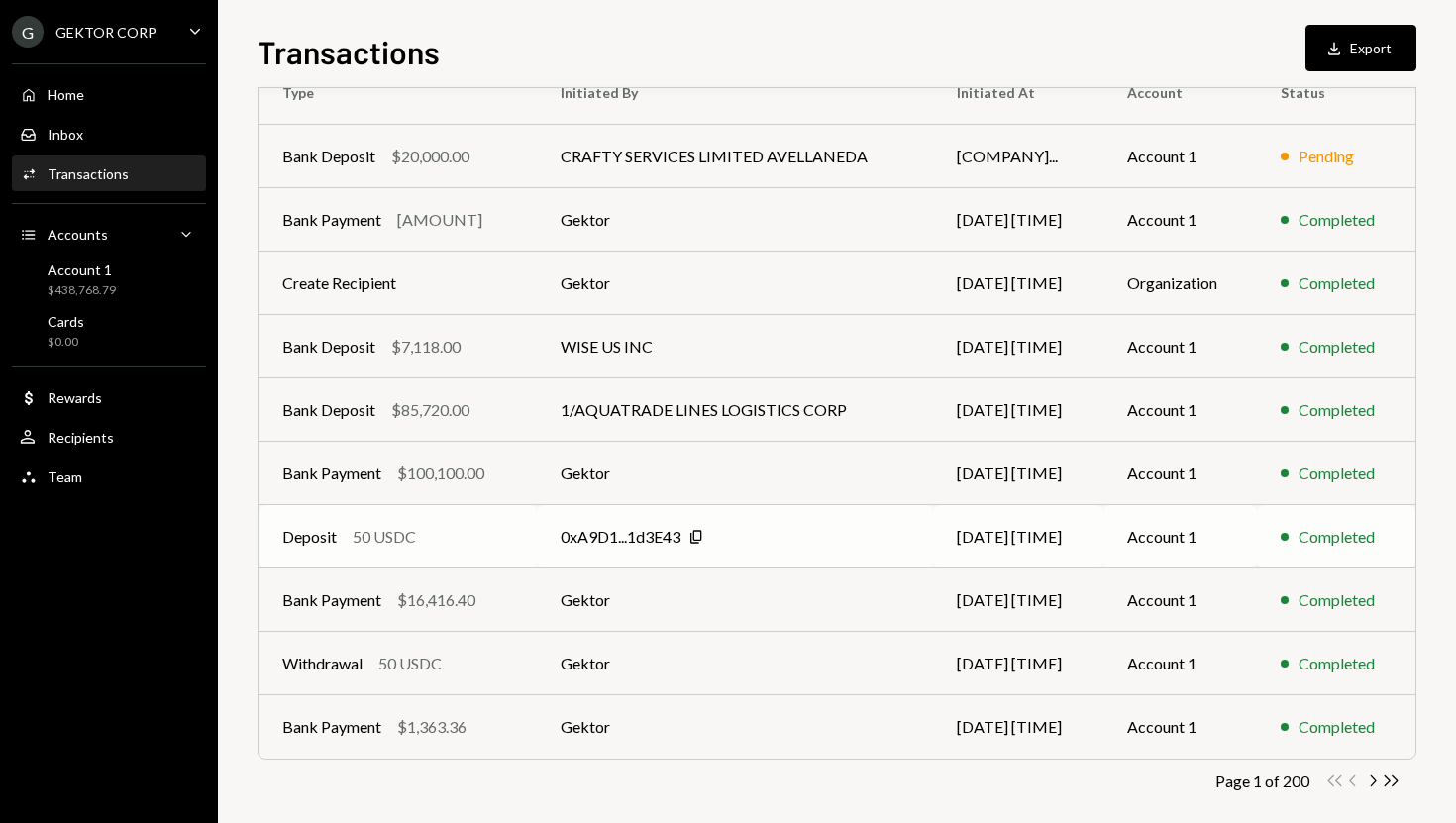 scroll, scrollTop: 211, scrollLeft: 0, axis: vertical 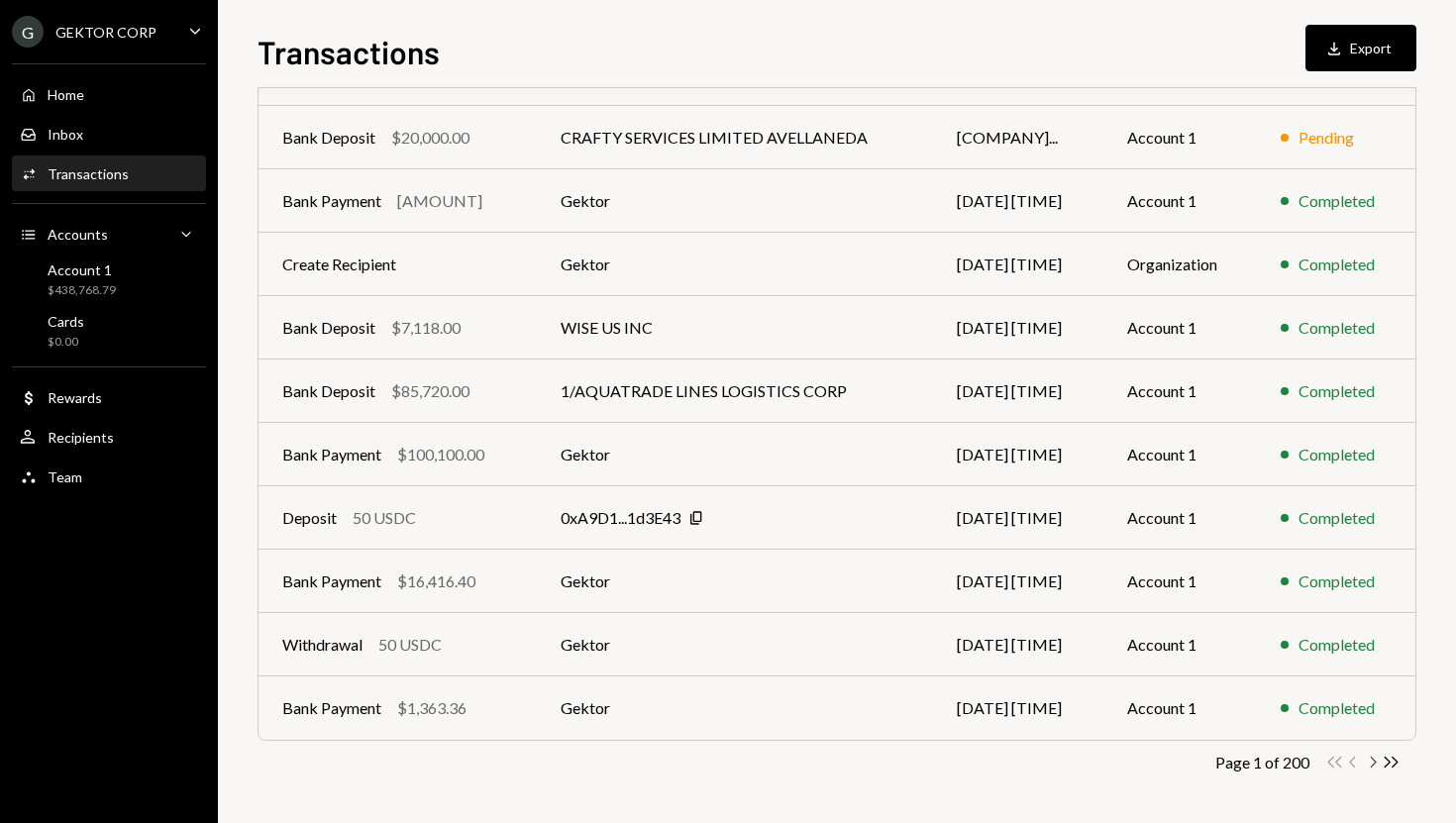 click on "Chevron Right" 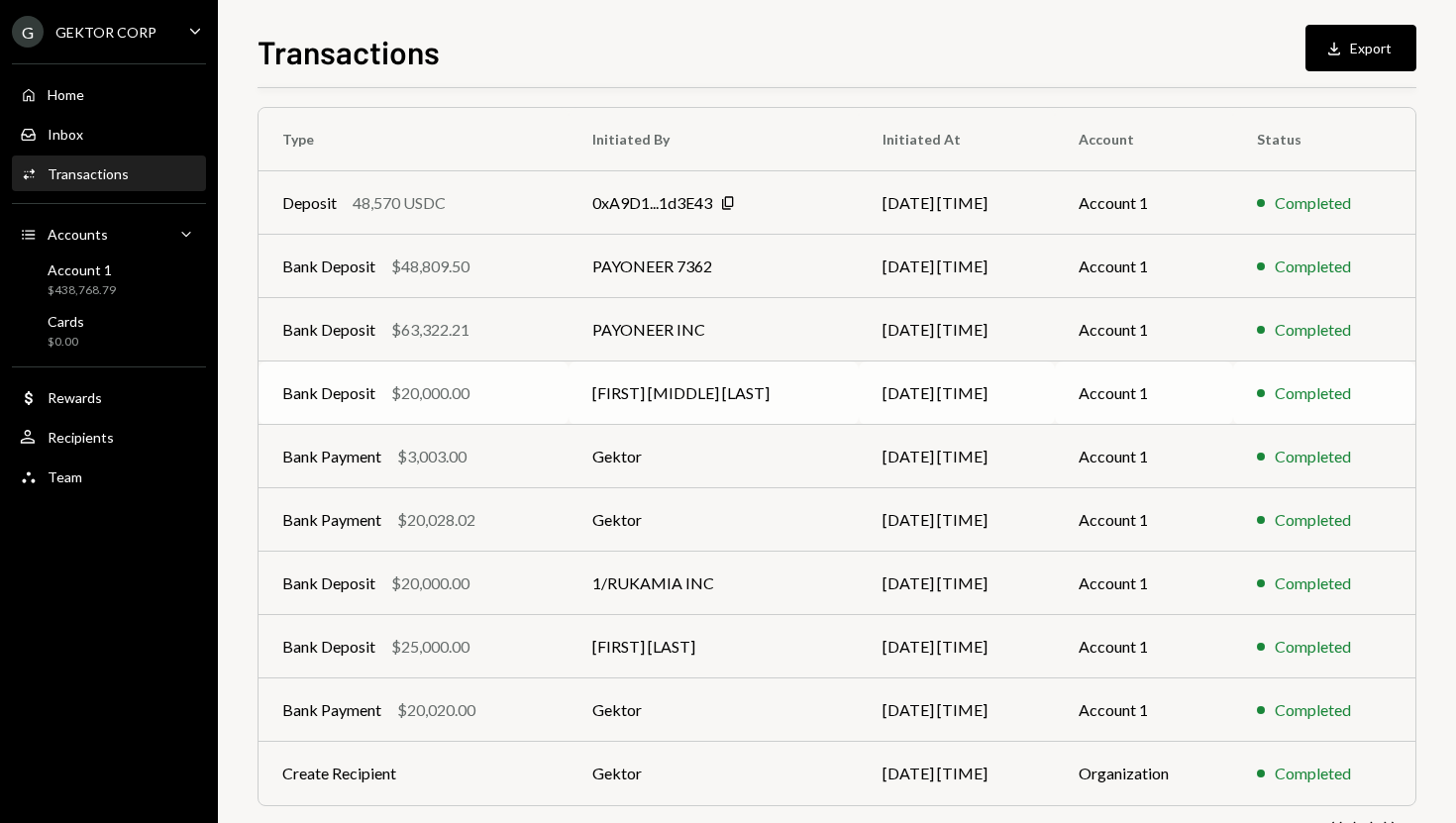 scroll, scrollTop: 211, scrollLeft: 0, axis: vertical 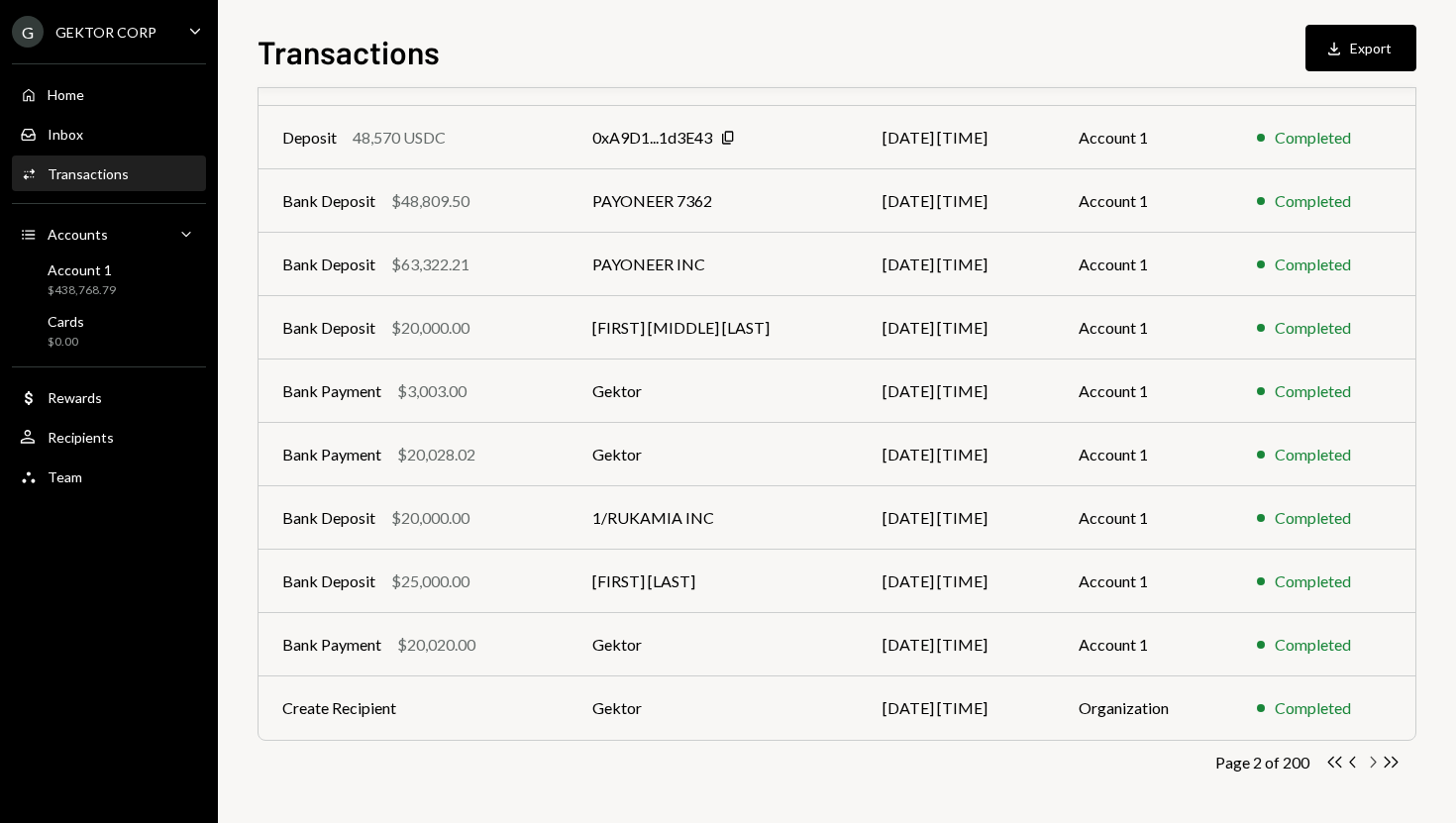 click on "Chevron Right" 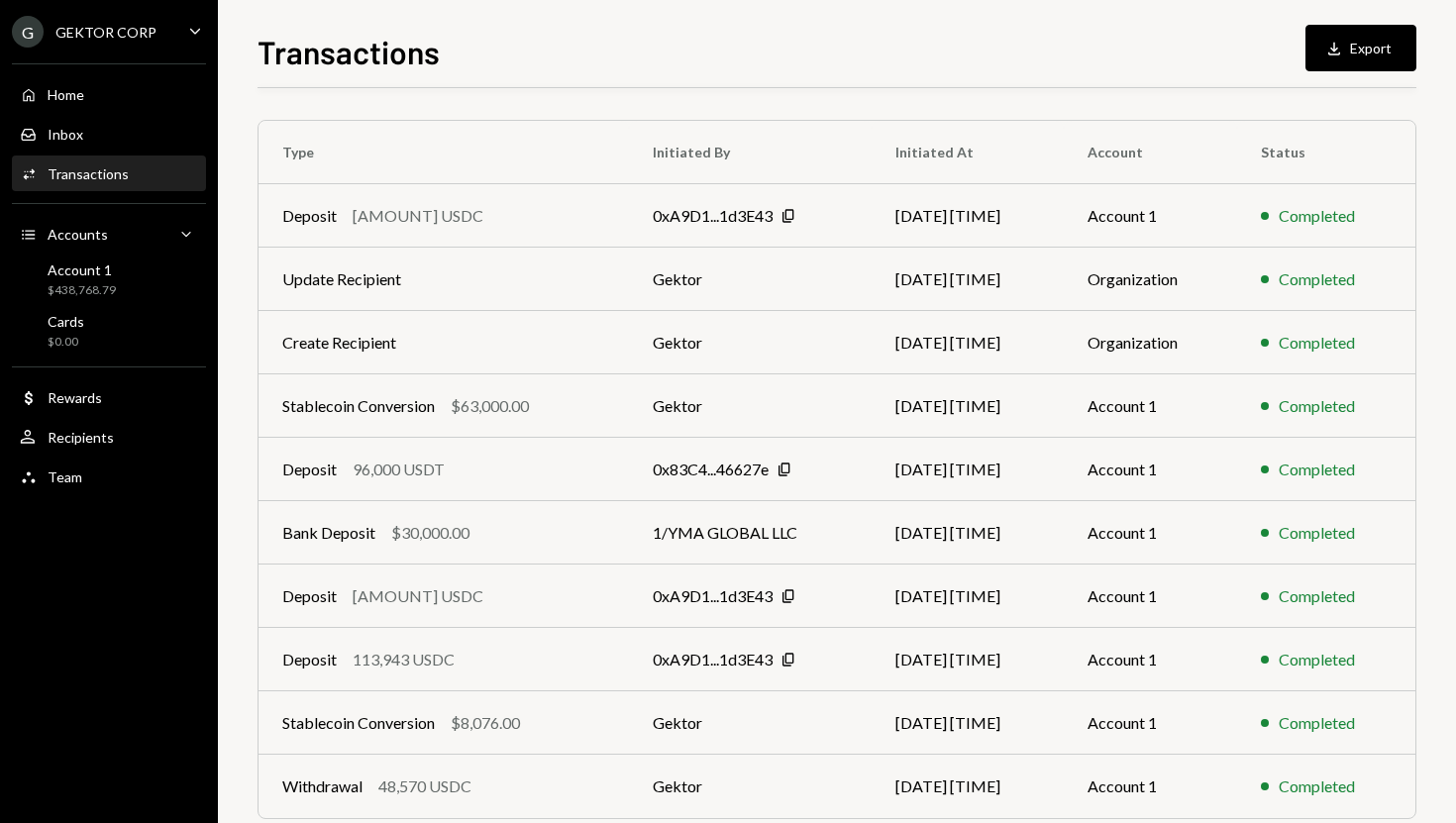 scroll, scrollTop: 211, scrollLeft: 0, axis: vertical 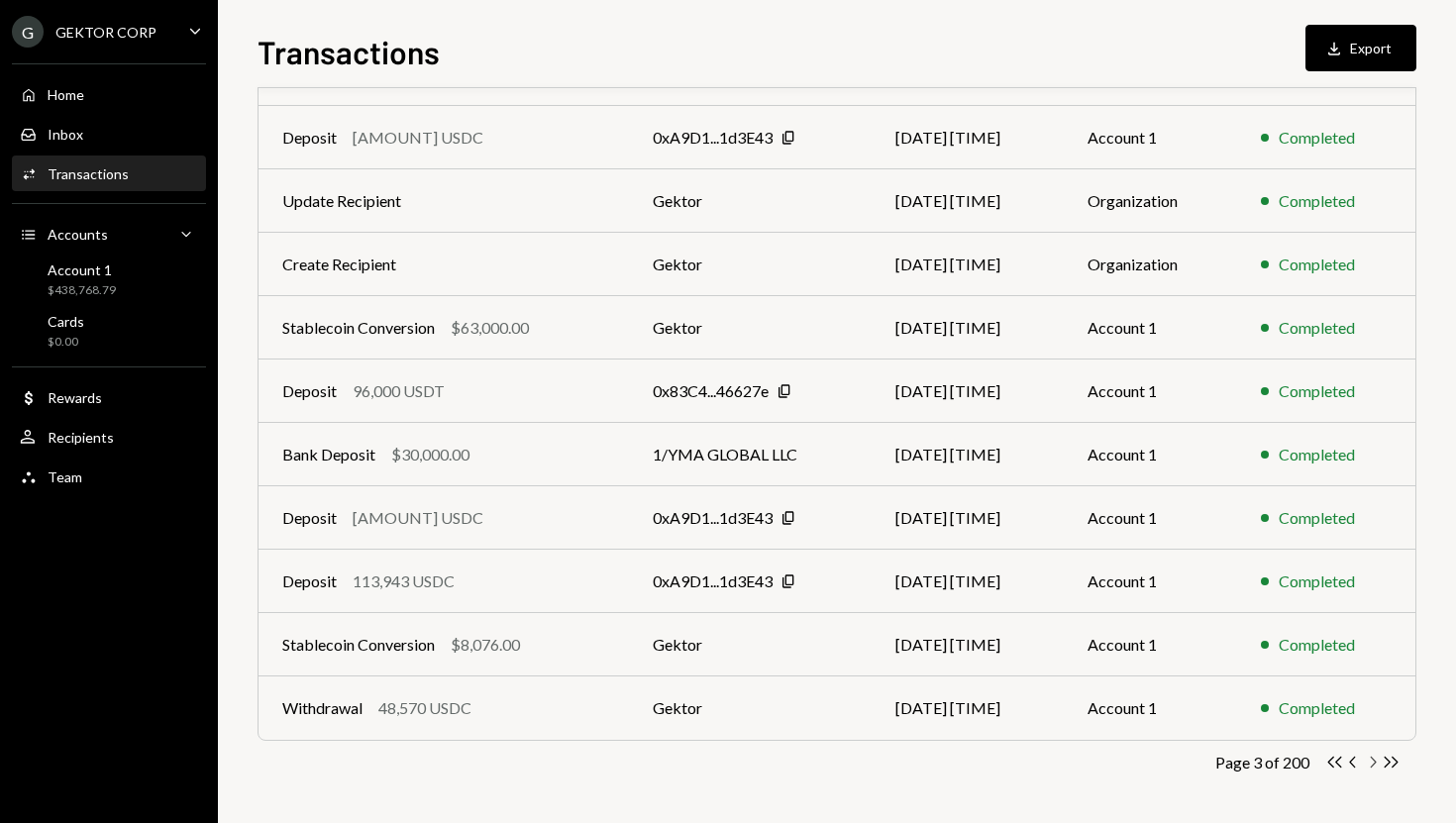 click on "Chevron Right" 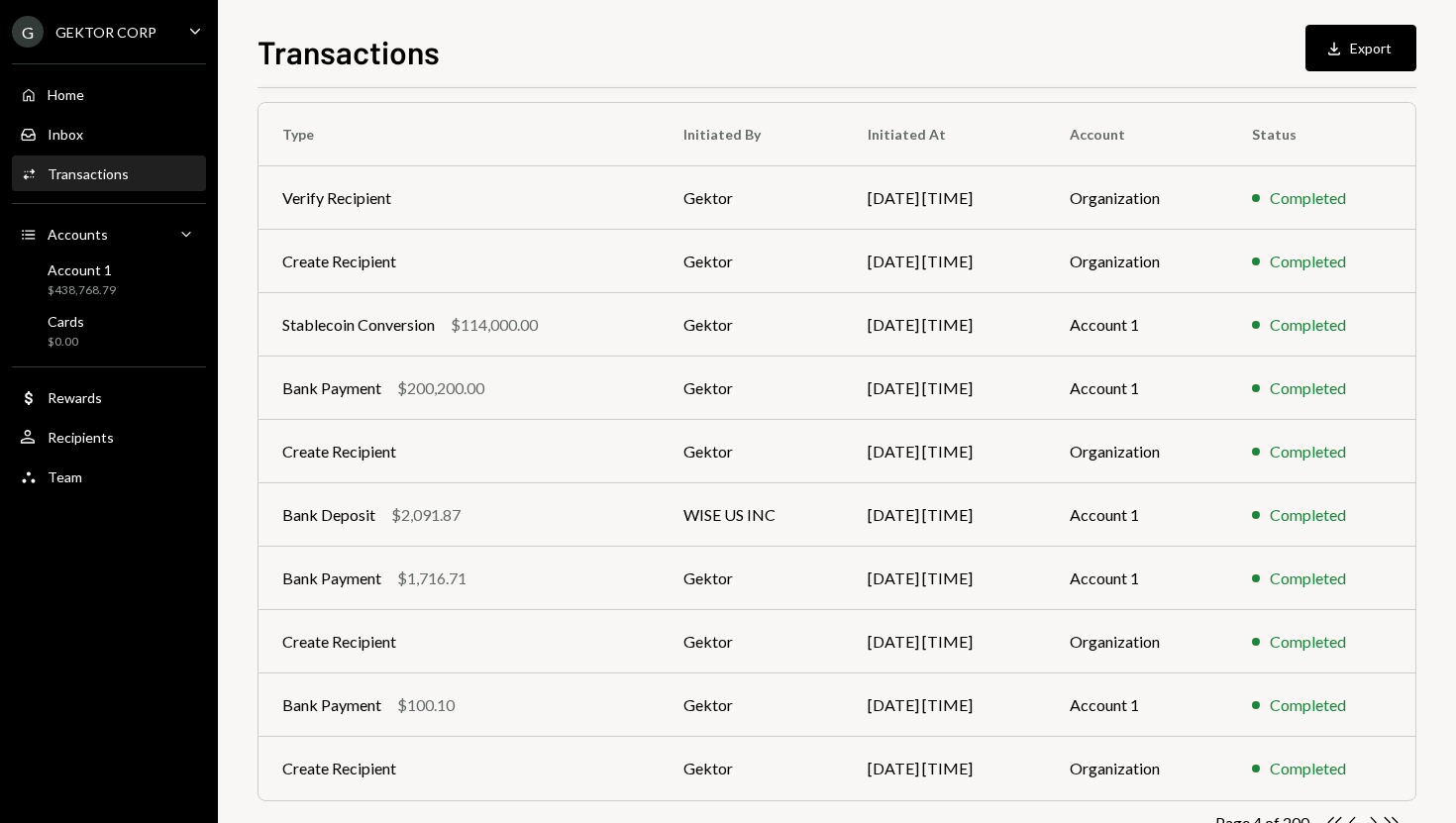 scroll, scrollTop: 211, scrollLeft: 0, axis: vertical 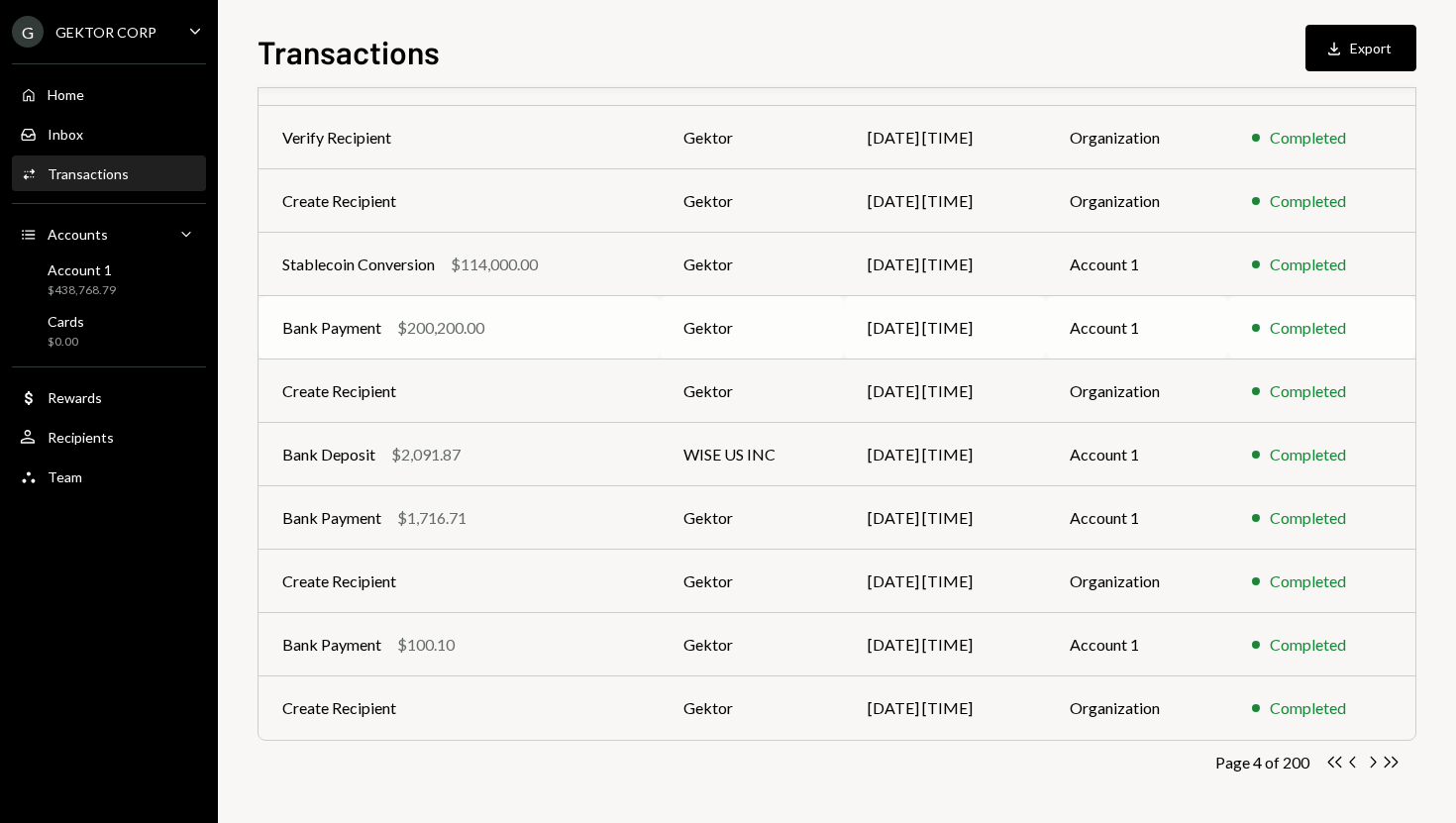 click on "Bank Payment $200,200.00" at bounding box center [459, 328] 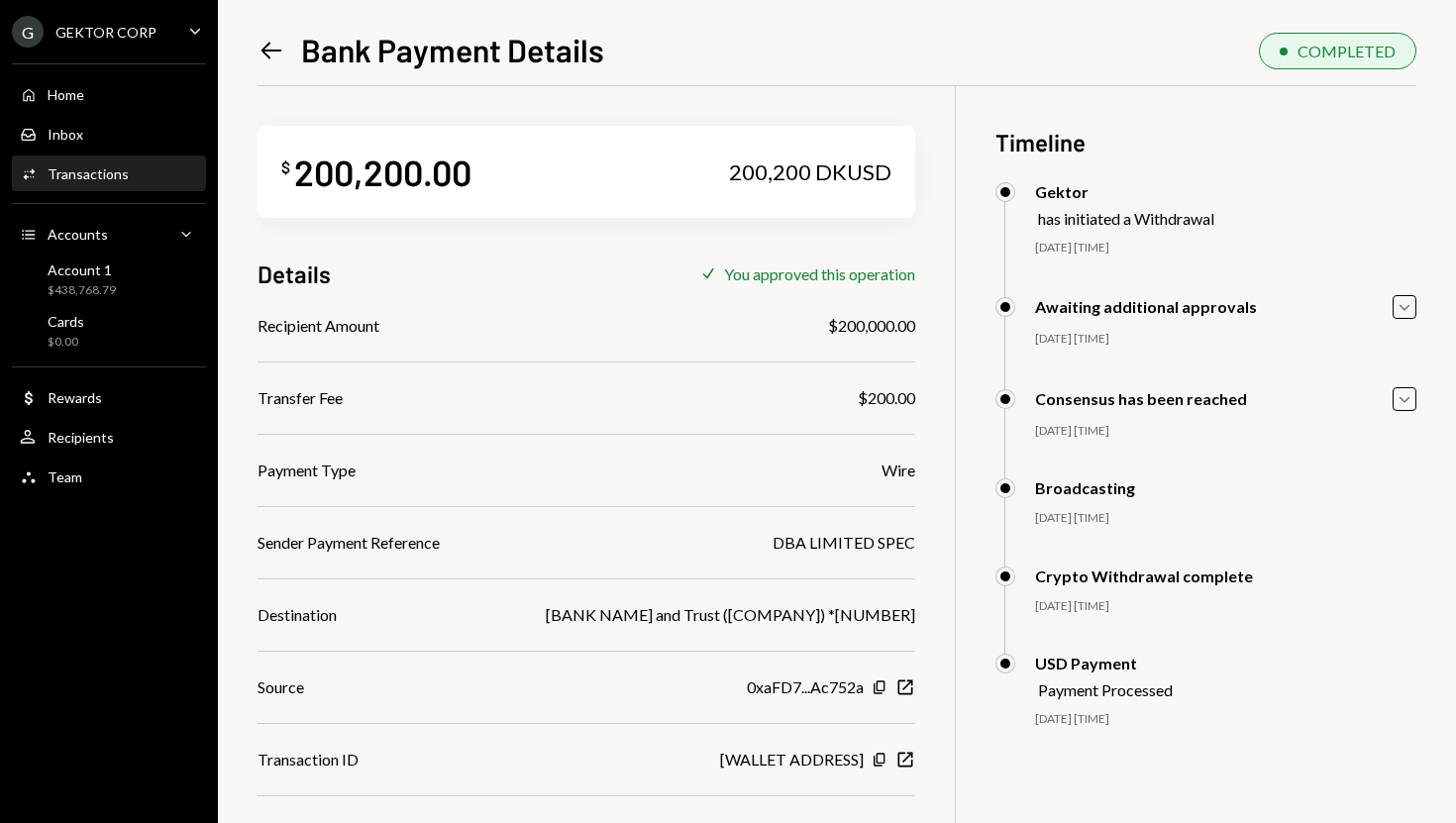 scroll, scrollTop: 0, scrollLeft: 0, axis: both 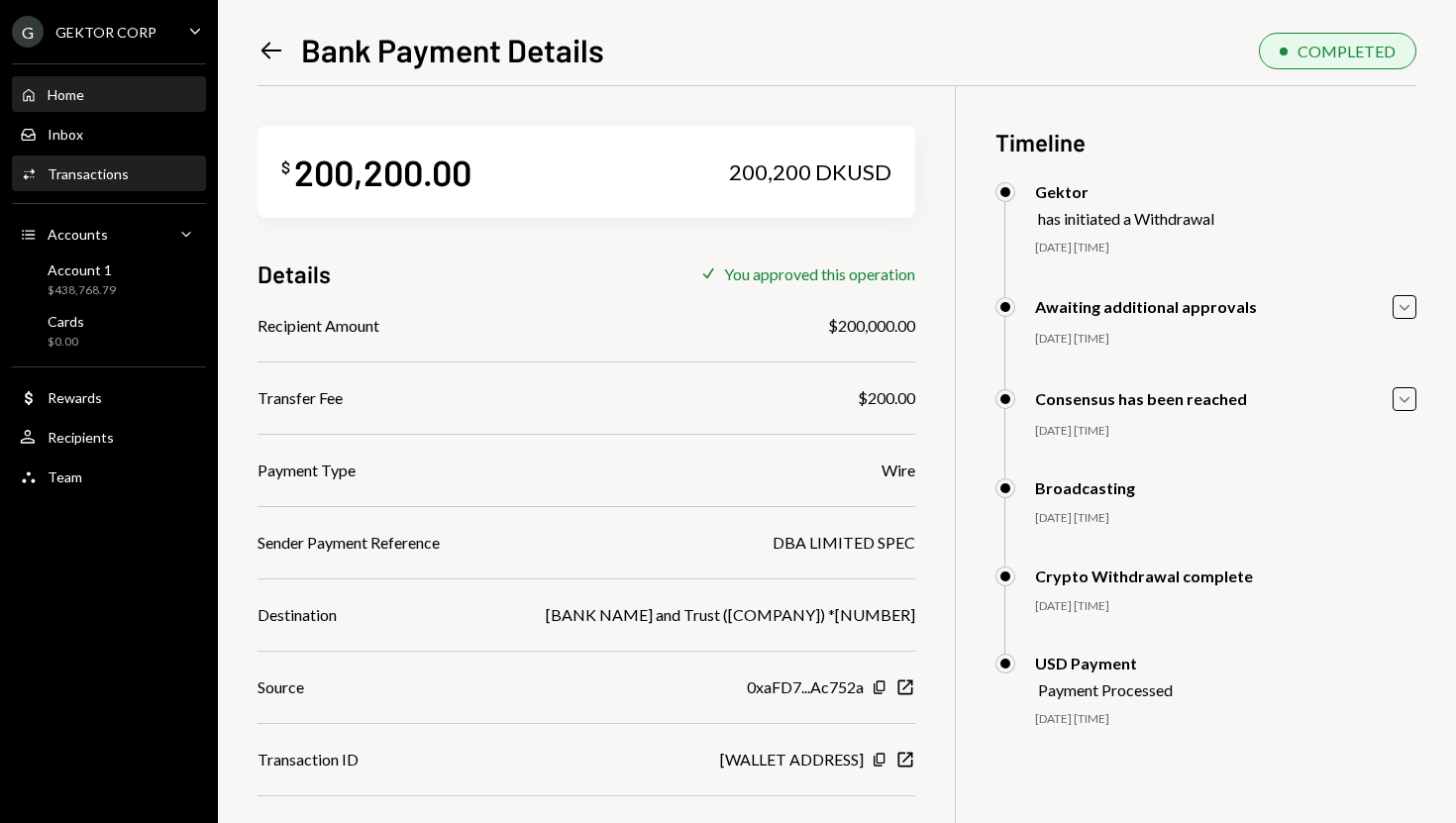 click on "Home" at bounding box center [65, 94] 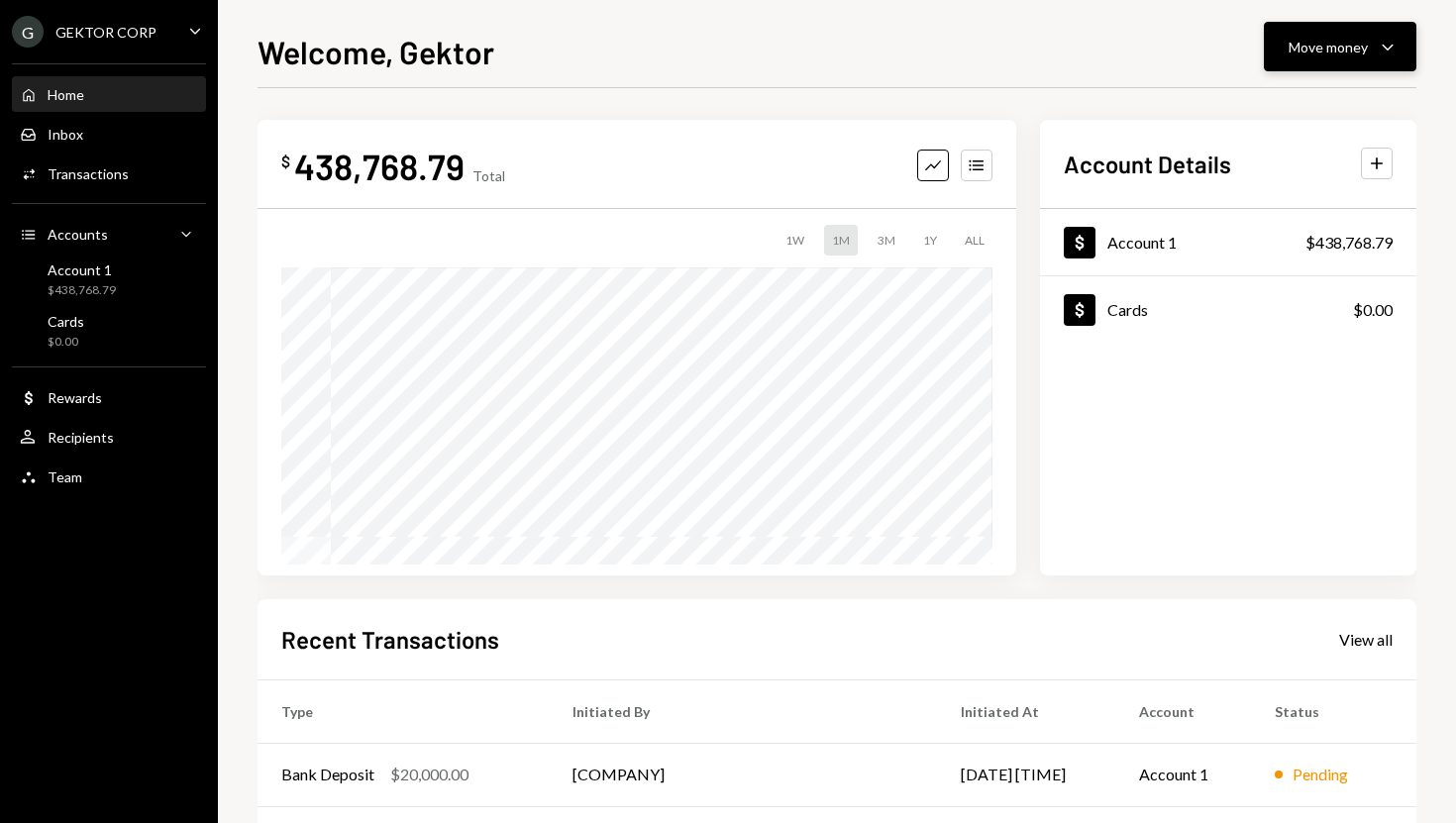 click on "Move money Caret Down" at bounding box center (1340, 47) 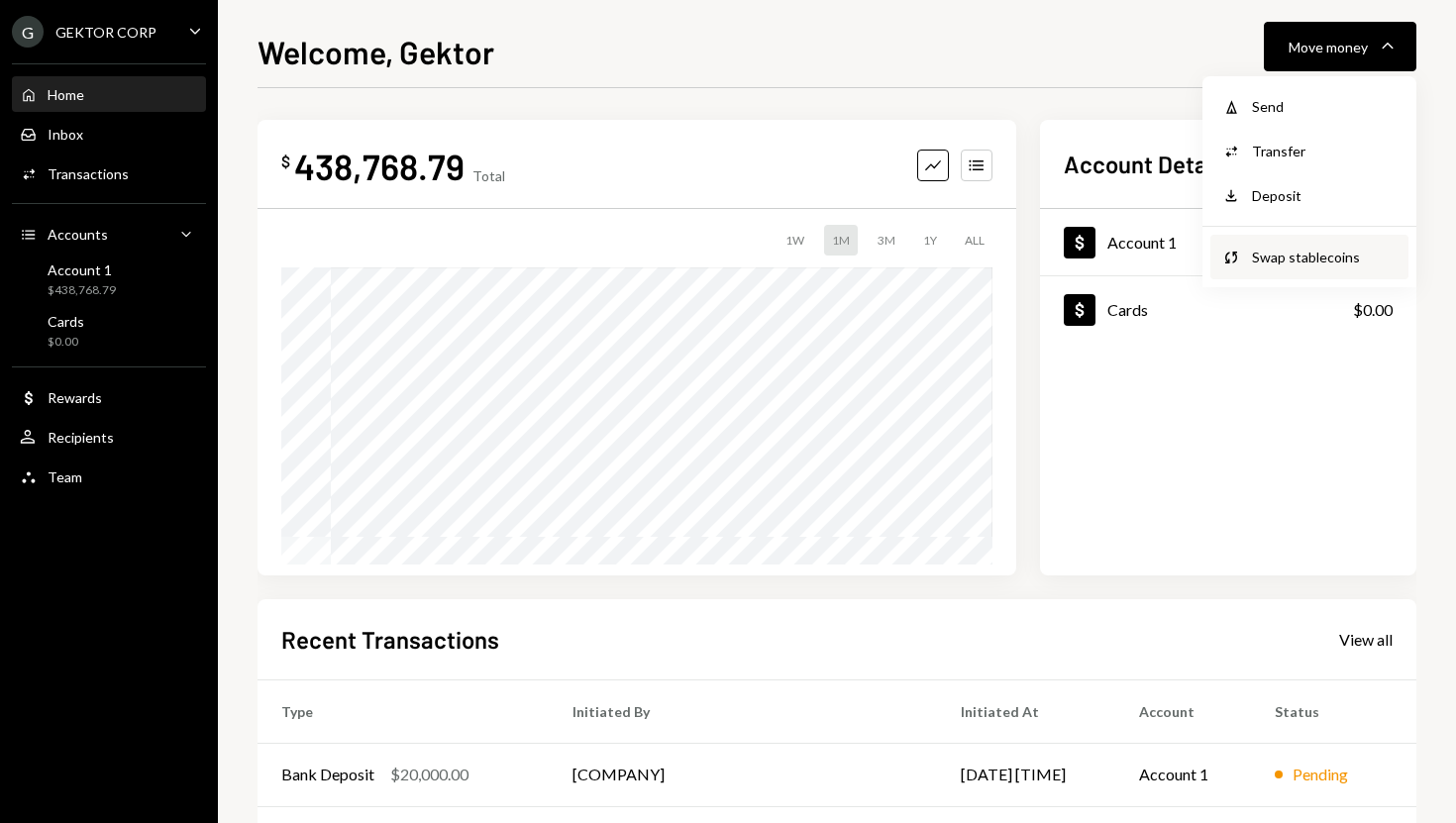 click on "Swap Swap stablecoins" at bounding box center (1309, 257) 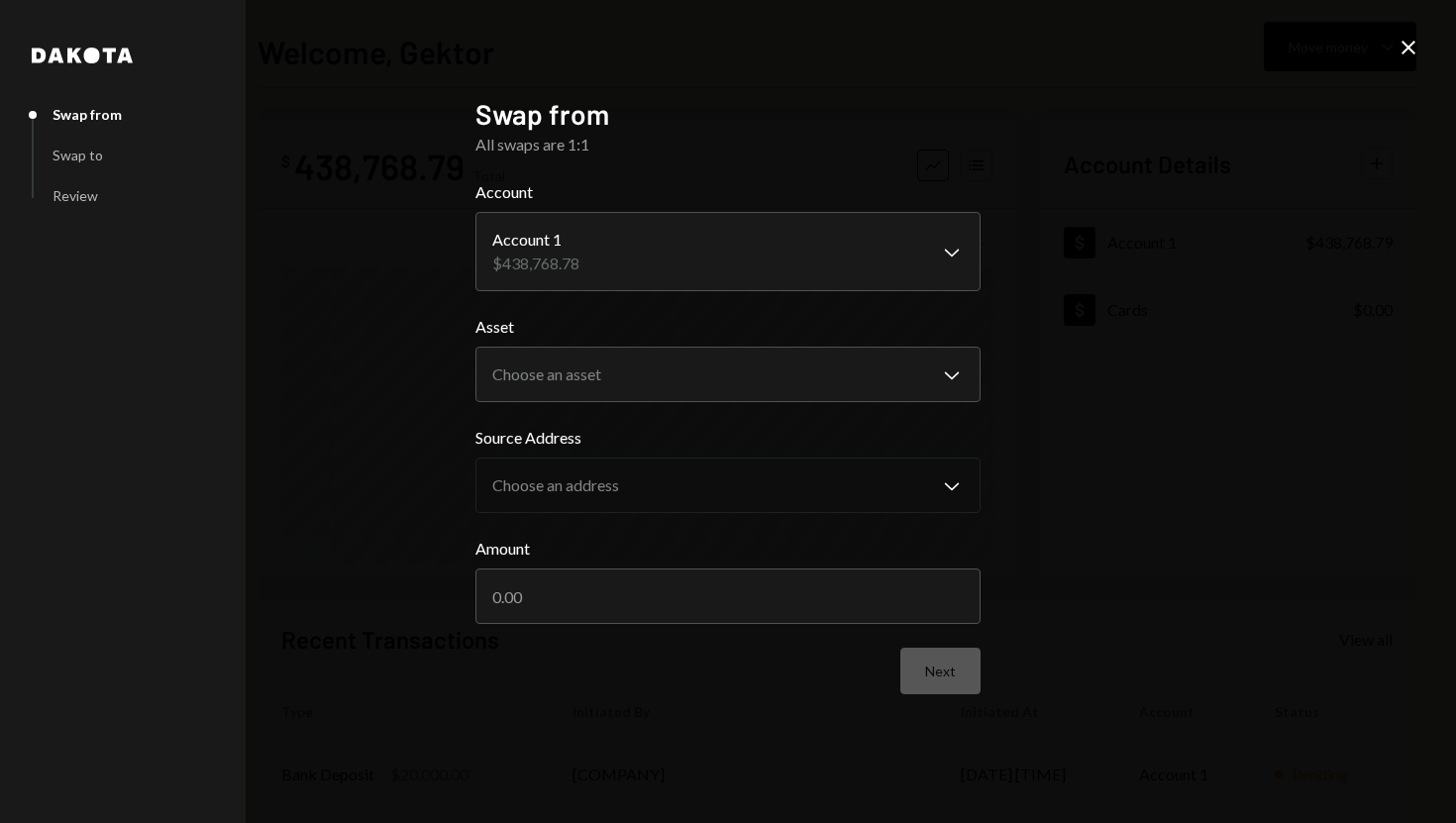 click on "Account Account 1 [AMOUNT] [ASSET] Choose an asset Chevron Down ***** **** **** Source Address Choose an address Chevron Down Amount Next" at bounding box center (728, 437) 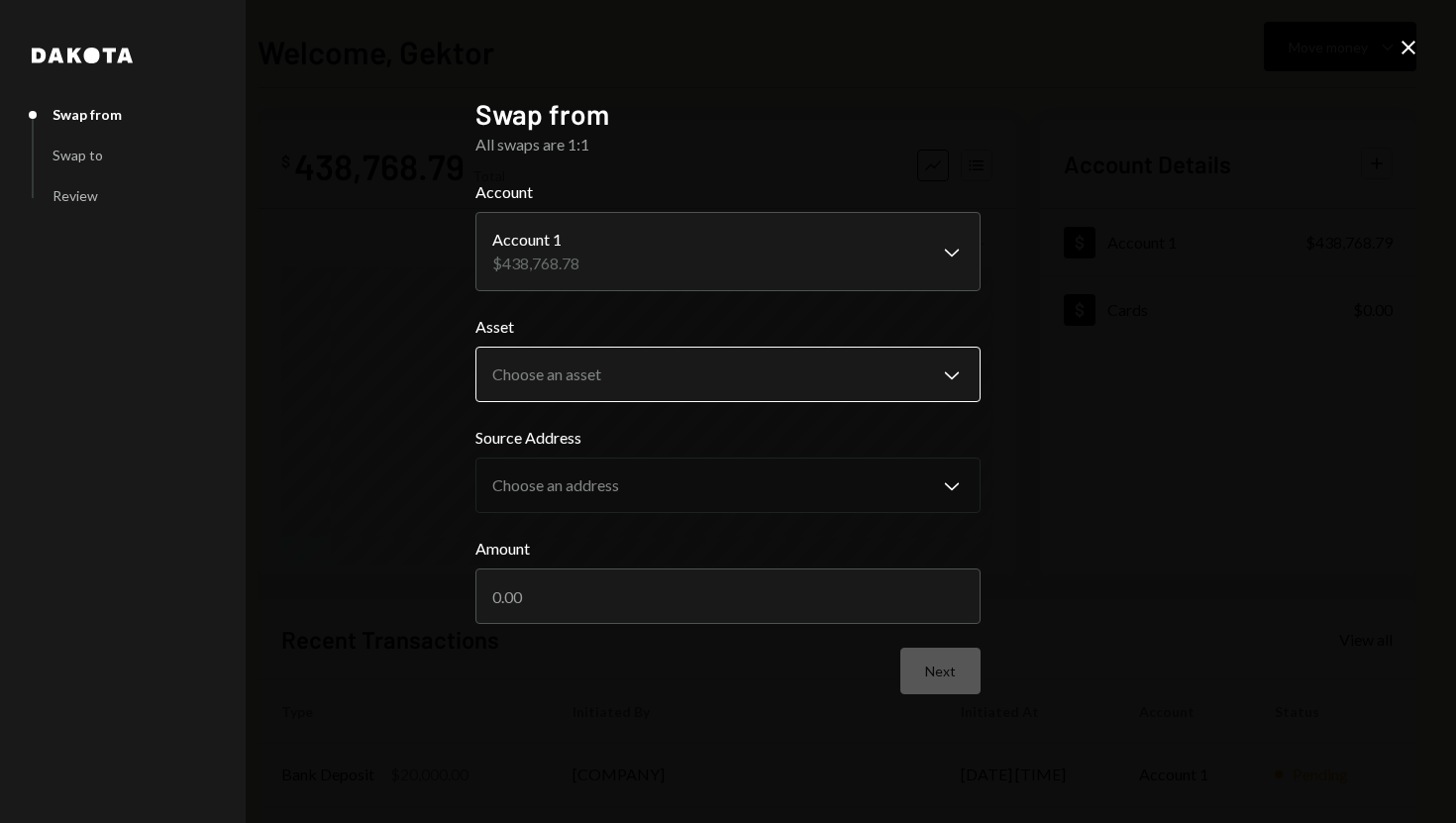click on "**********" at bounding box center [728, 411] 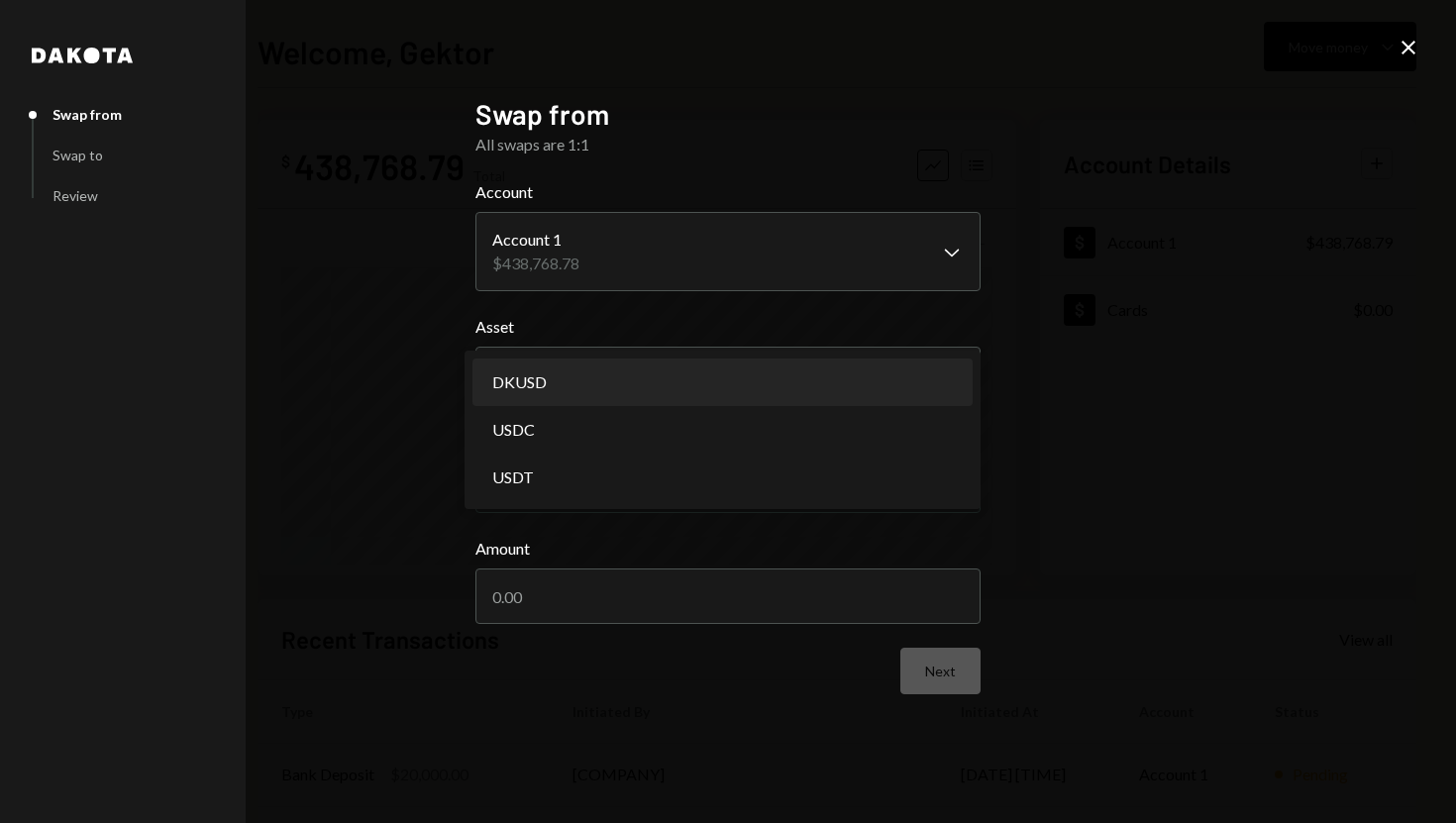 select on "*****" 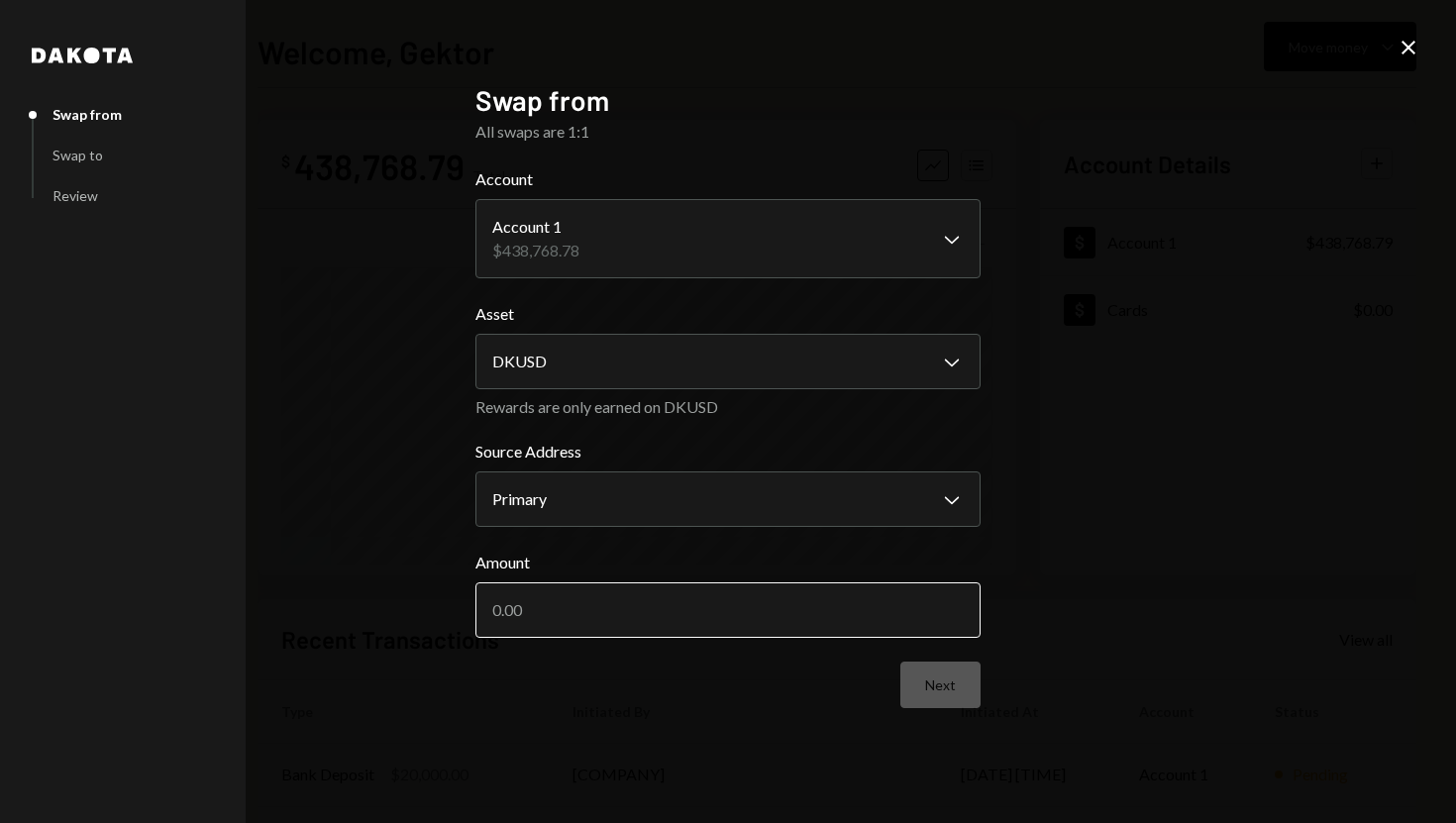 click on "Amount" at bounding box center (728, 610) 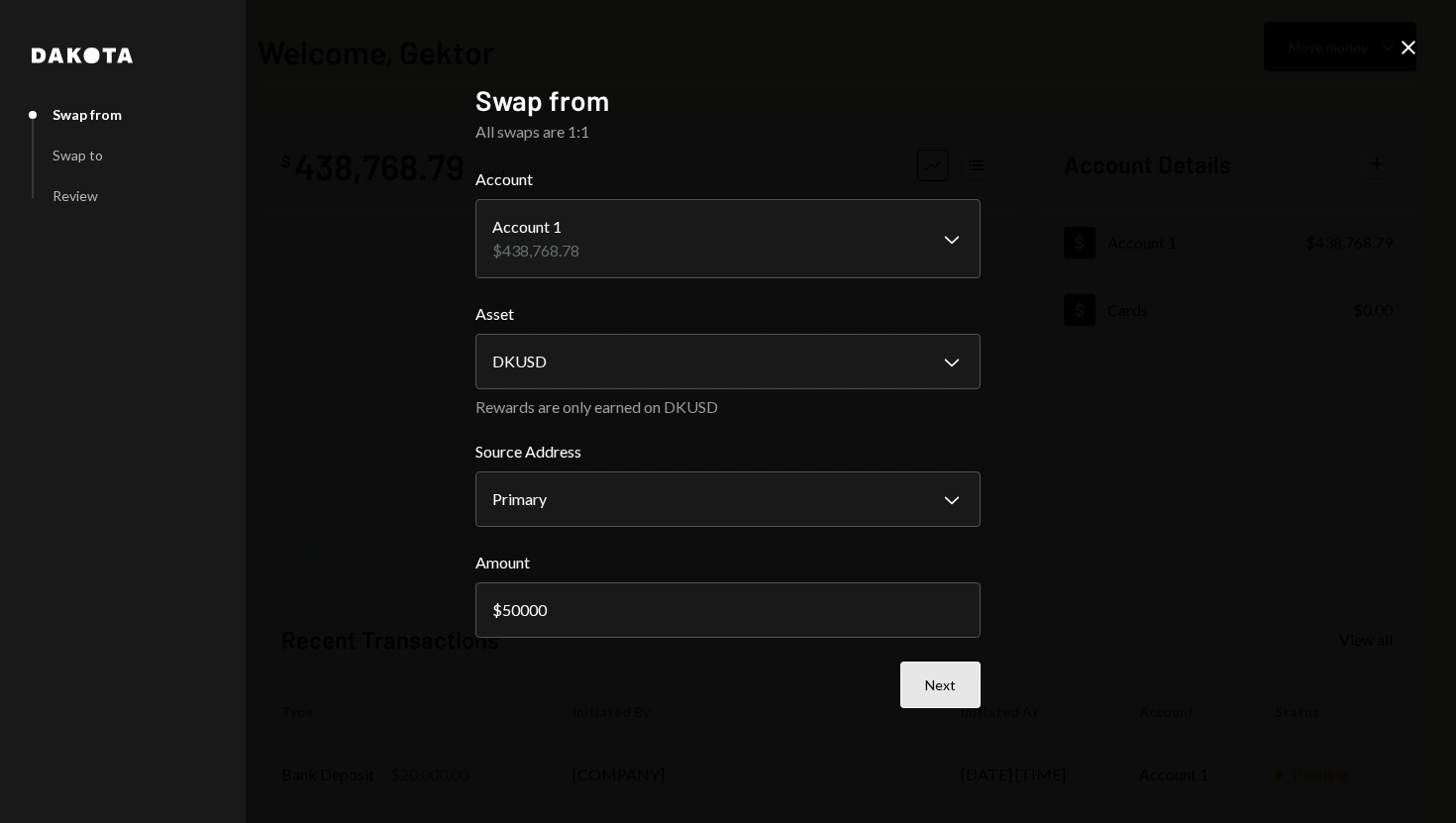 type on "50000" 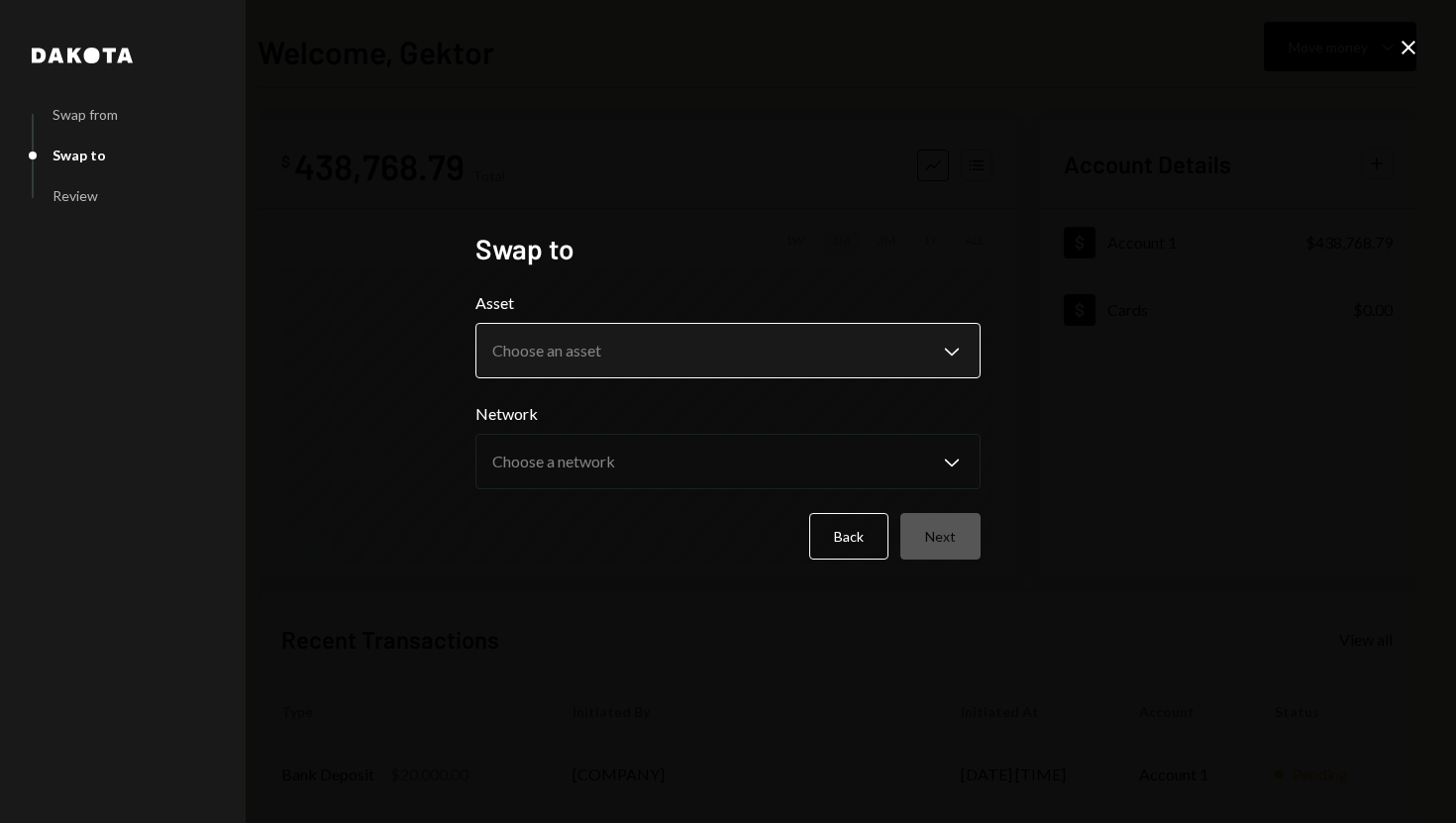 click on "**********" at bounding box center [728, 411] 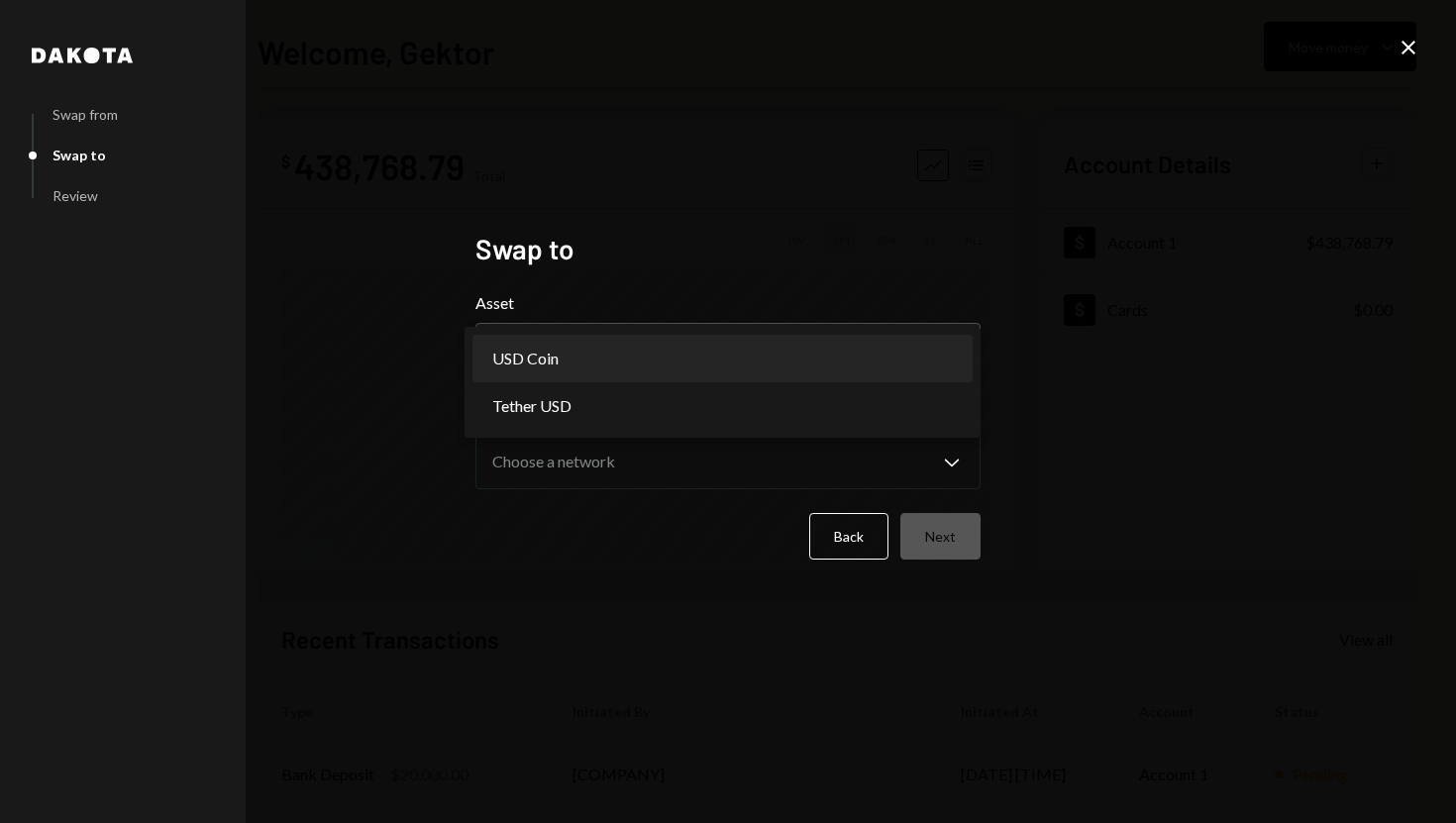 select on "****" 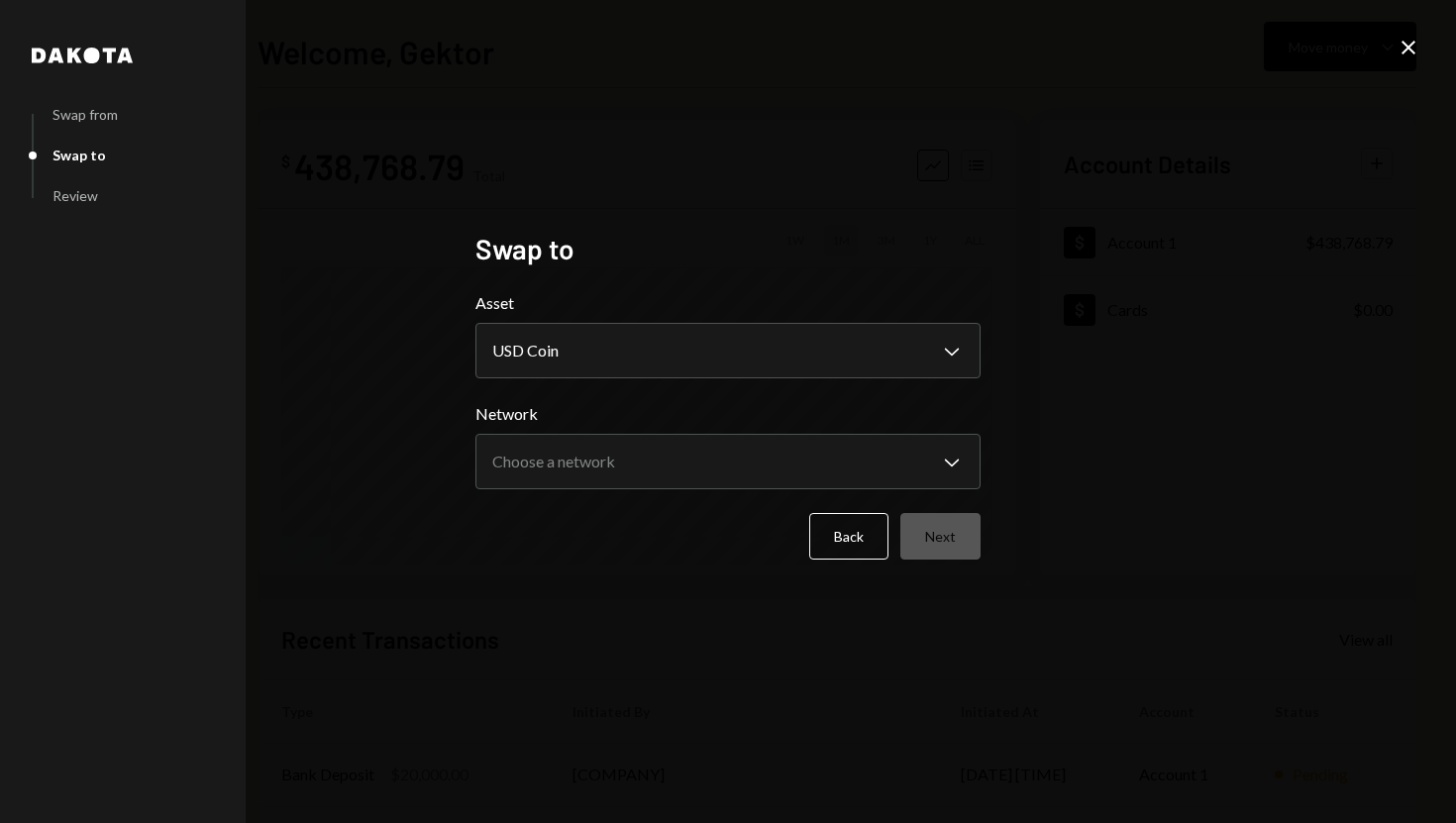 click on "**********" at bounding box center [728, 425] 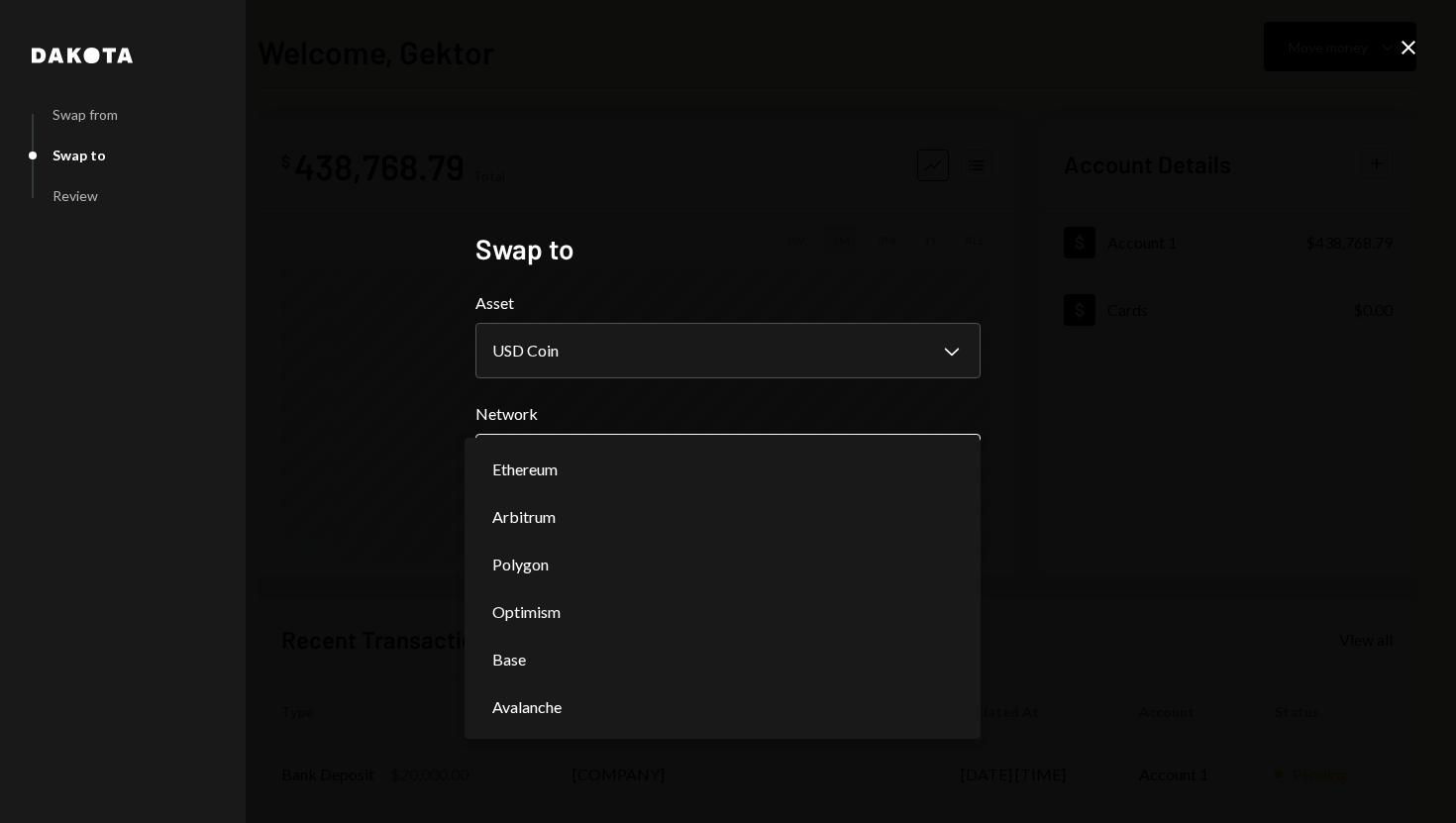 click on "**********" at bounding box center (728, 411) 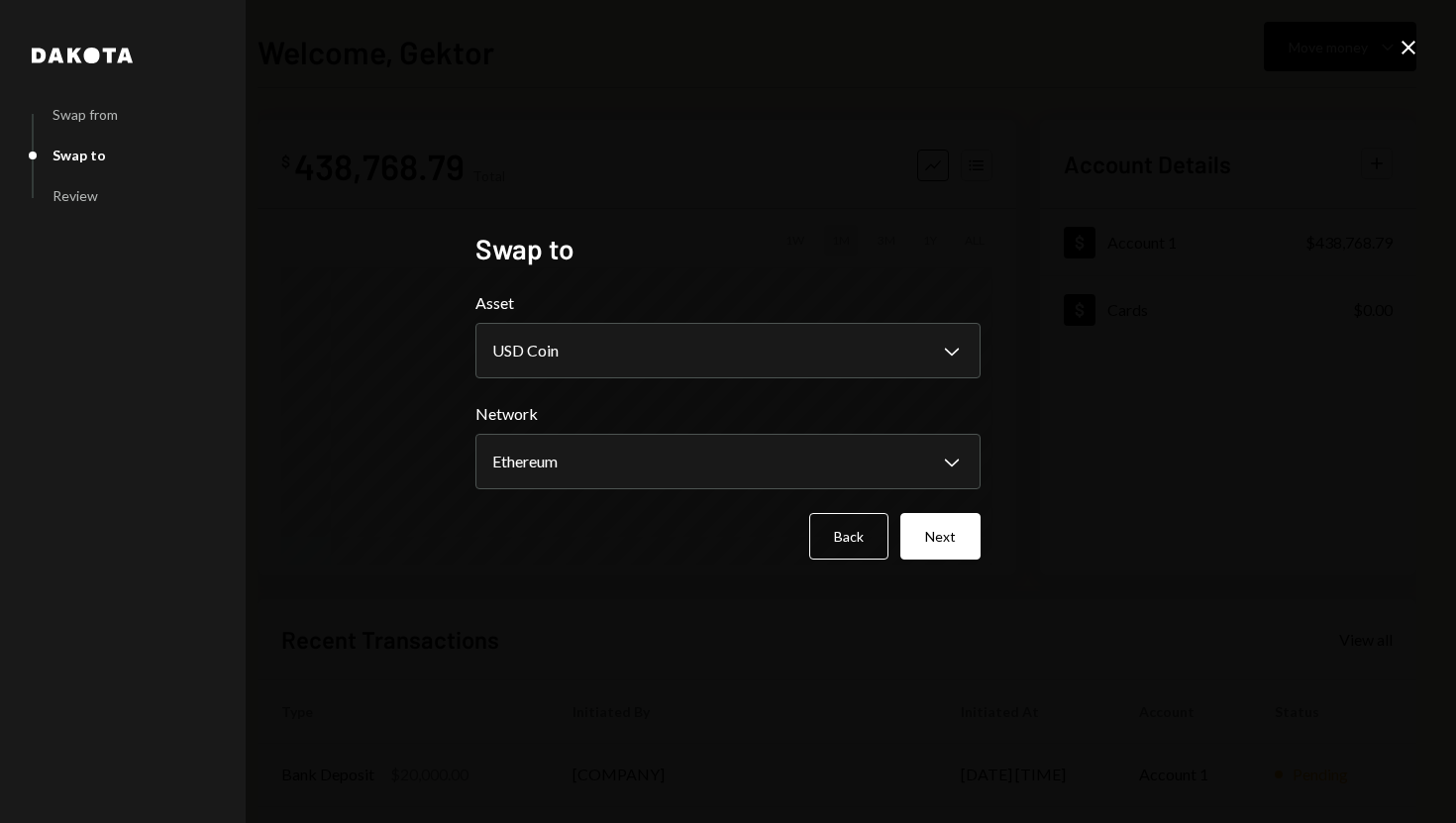 click on "[NAME] to [ASSET] [NETWORK] Chevron Down ******** ******** ******* ******** **** ********* Back Next" at bounding box center [728, 412] 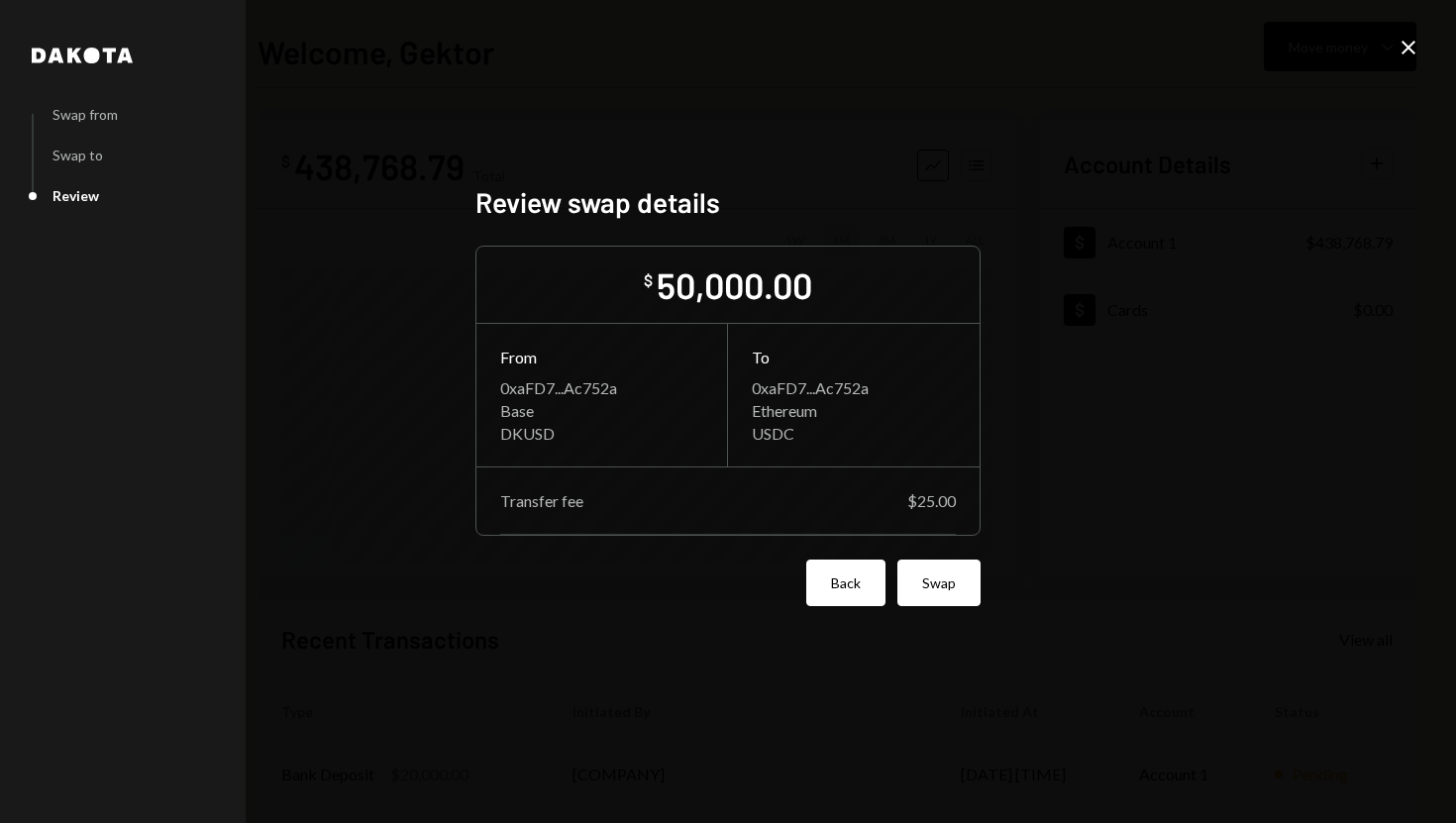 click on "Back" at bounding box center [846, 582] 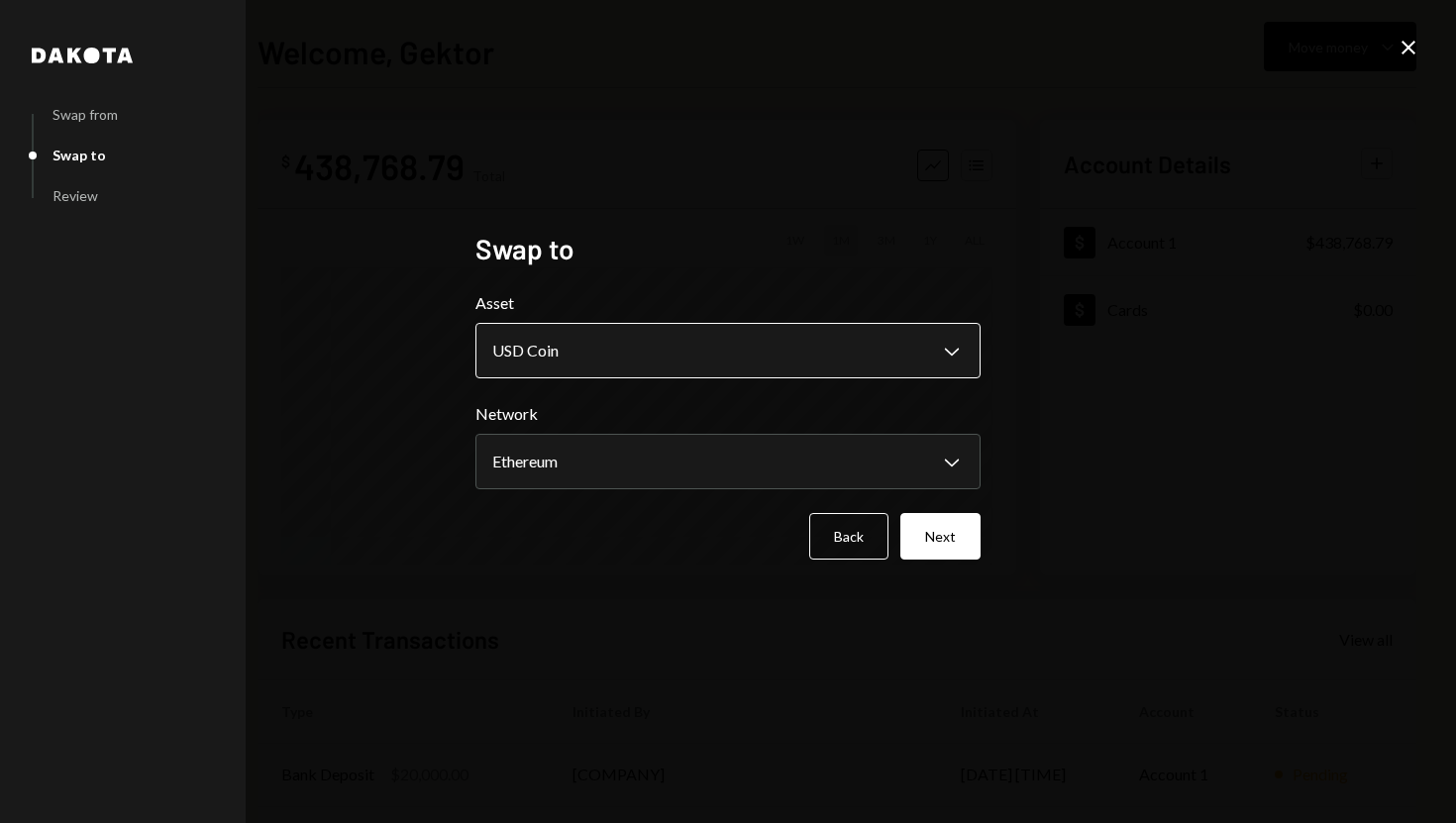 click on "[COMPANY] Caret Down Home Home Inbox Inbox Activities Transactions Accounts Accounts Caret Down Account 1 [AMOUNT] Cards [AMOUNT] Dollar Rewards User Recipients Team Team Welcome, [NAME] Move money Caret Down [AMOUNT] Total Graph Accounts 1W 1M 3M 1Y ALL Account Details Plus Dollar Account 1 [AMOUNT] Dollar Cards [AMOUNT] Recent Transactions View all Type Initiated By Initiated At Account Status Bank Deposit [AMOUNT] [COMPANY] [DATE] [TIME] Account 1 Pending Bank Payment [AMOUNT] [NAME] [DATE] [TIME] Account 1 Completed Bank Deposit [AMOUNT] [COMPANY] [DATE] [TIME] Account 1 Completed Bank Deposit [AMOUNT] [COMPANY] [DATE] [TIME] Account 1 Completed Bank Payment [AMOUNT] [NAME] [DATE] [TIME] Account 1 Completed Welcome, [NAME] - [NAME] [NAME] from [NAME] to [NAME] [NAME] to [ASSET] [NETWORK] Chevron Down ******** ******** ******* ******** **** ********* Back Next Close" at bounding box center (728, 411) 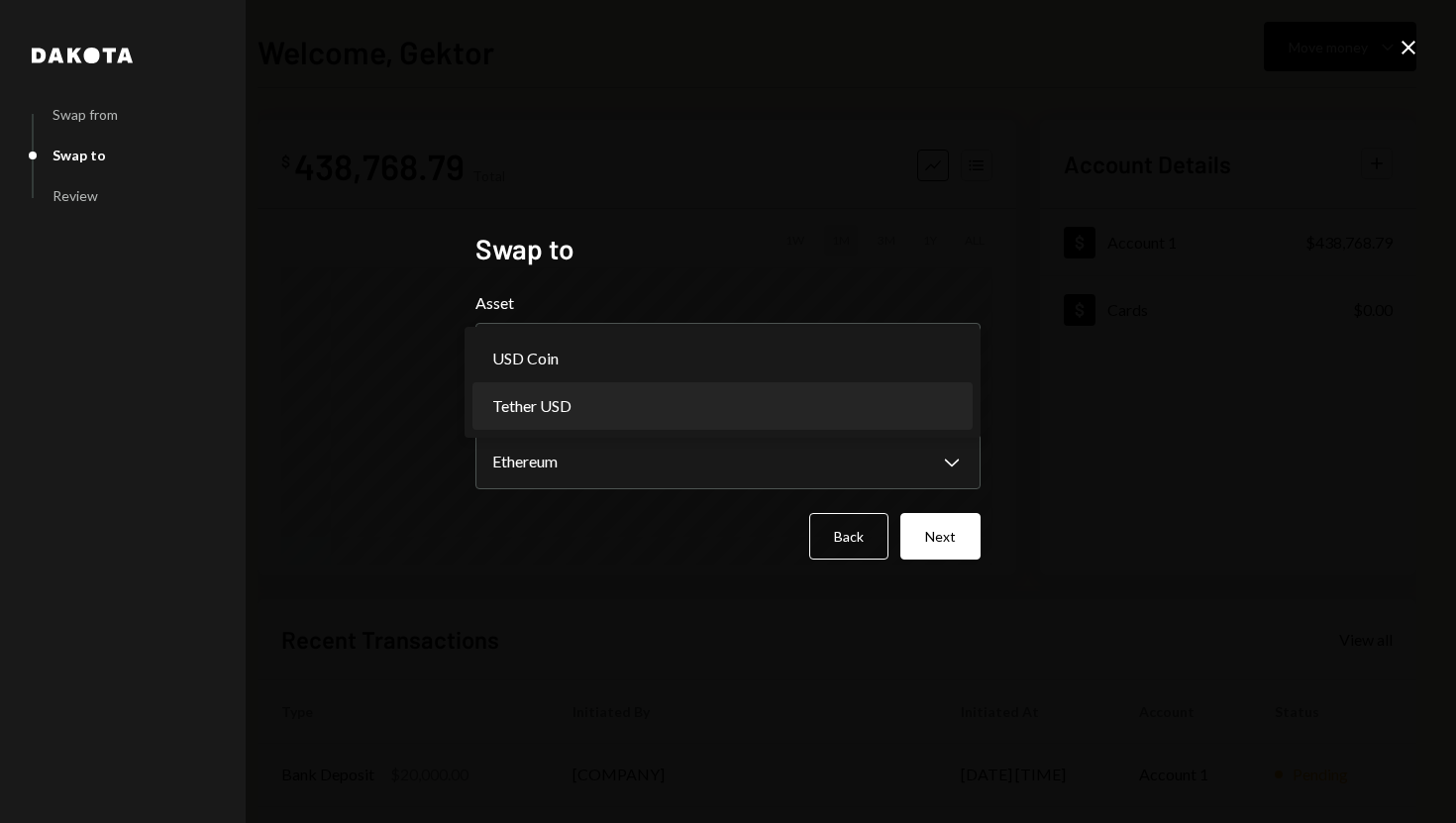 select on "****" 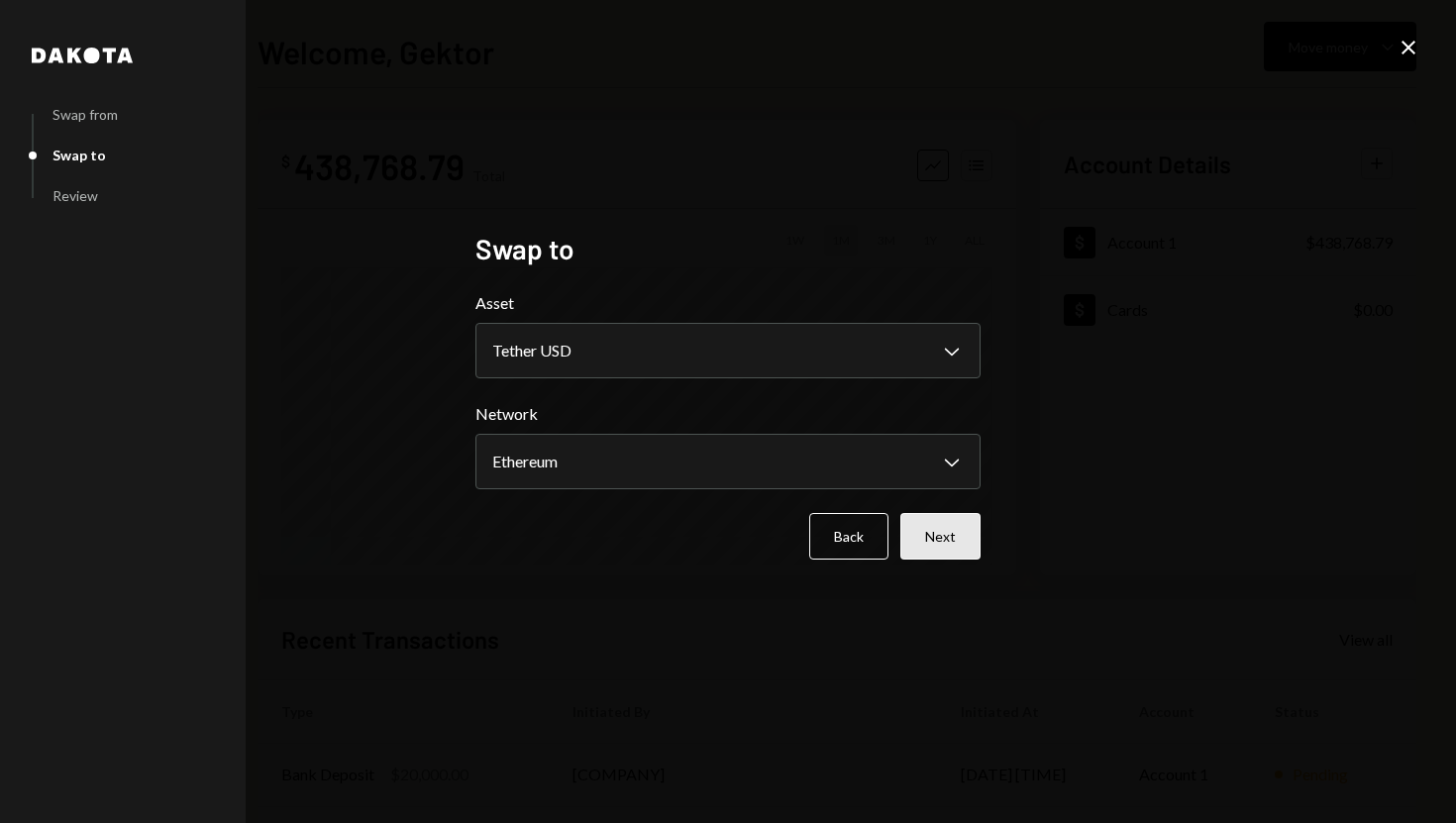 click on "Next" at bounding box center [940, 536] 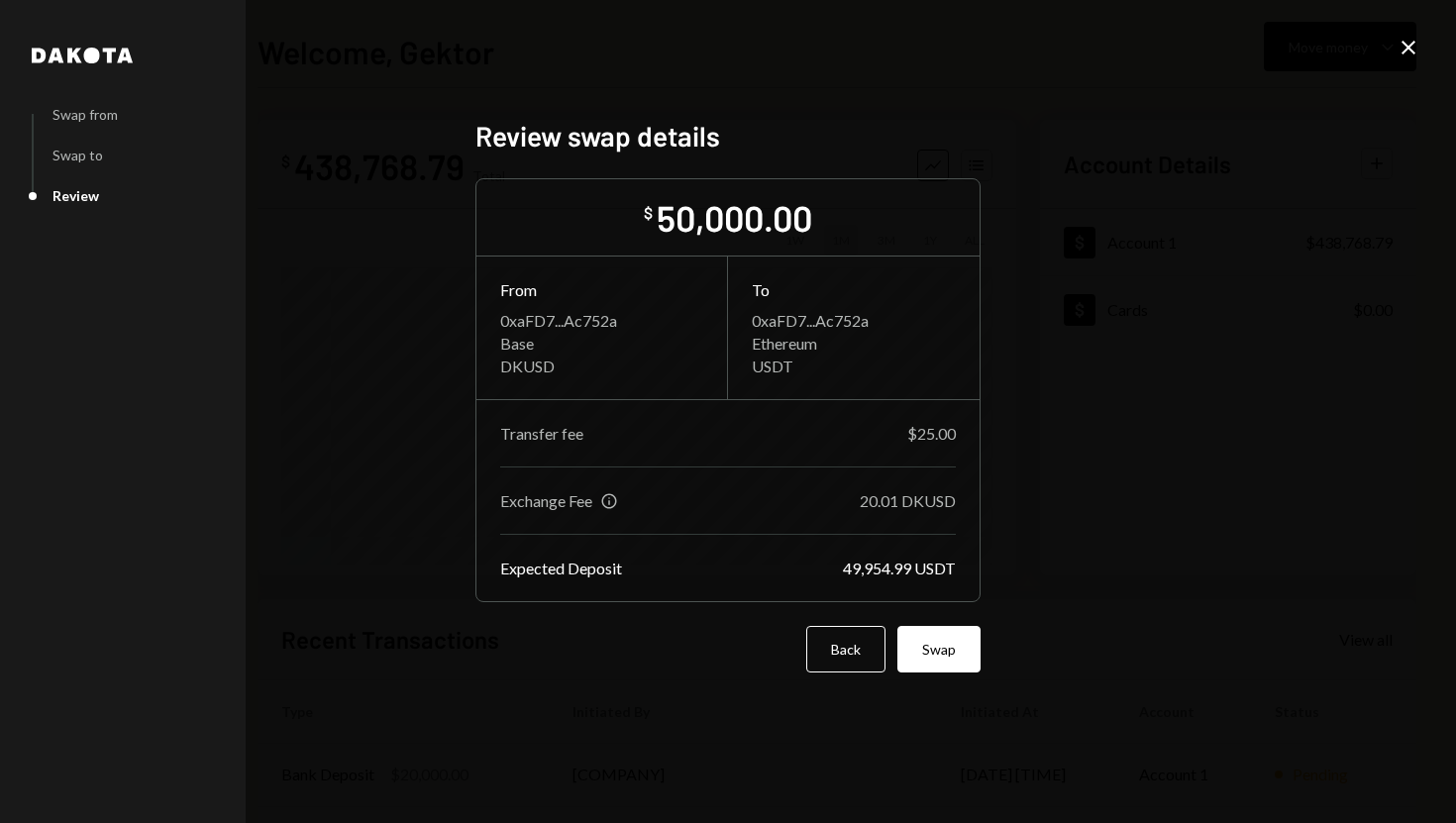 click on "Close" 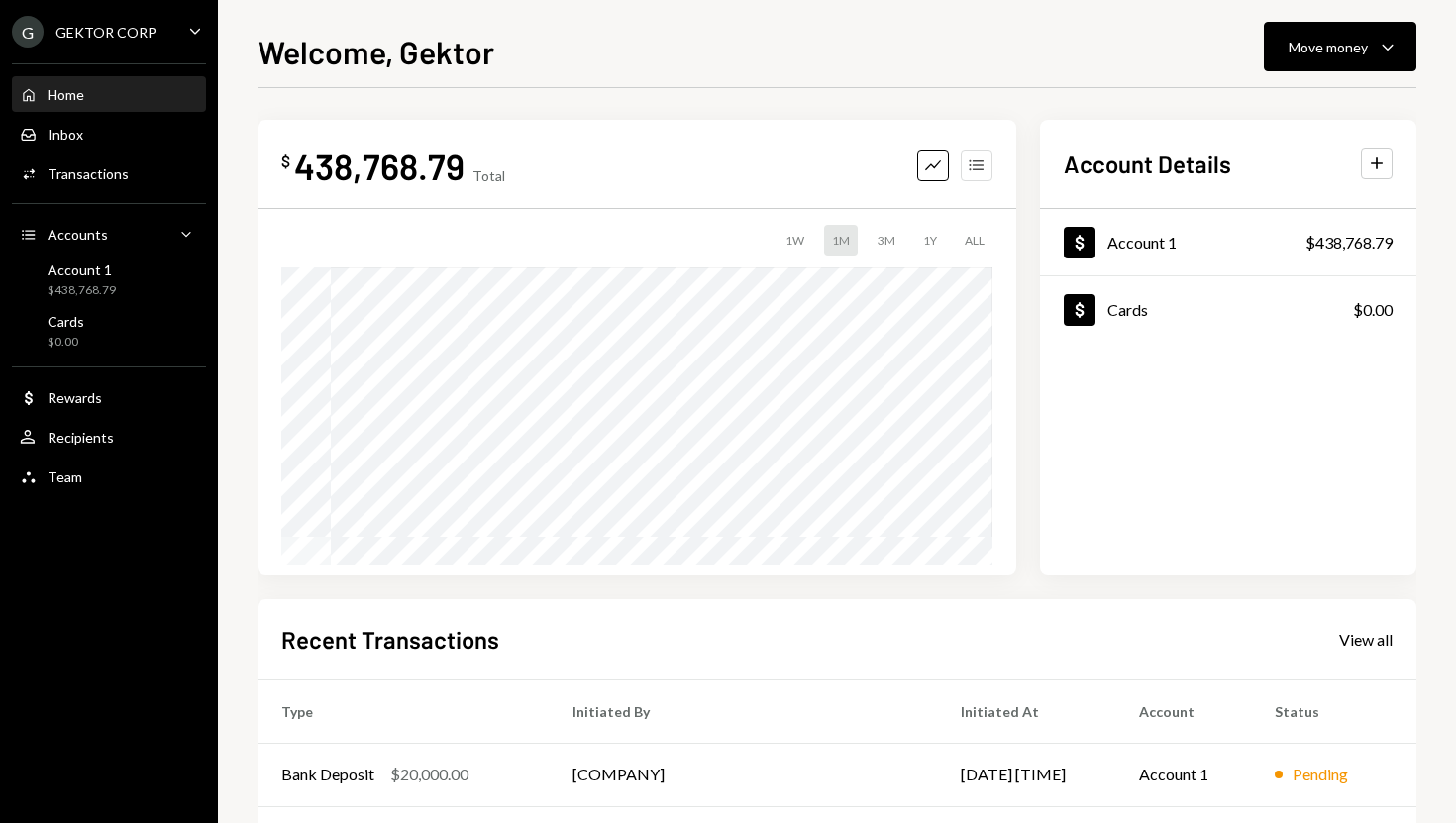 click on "Accounts" 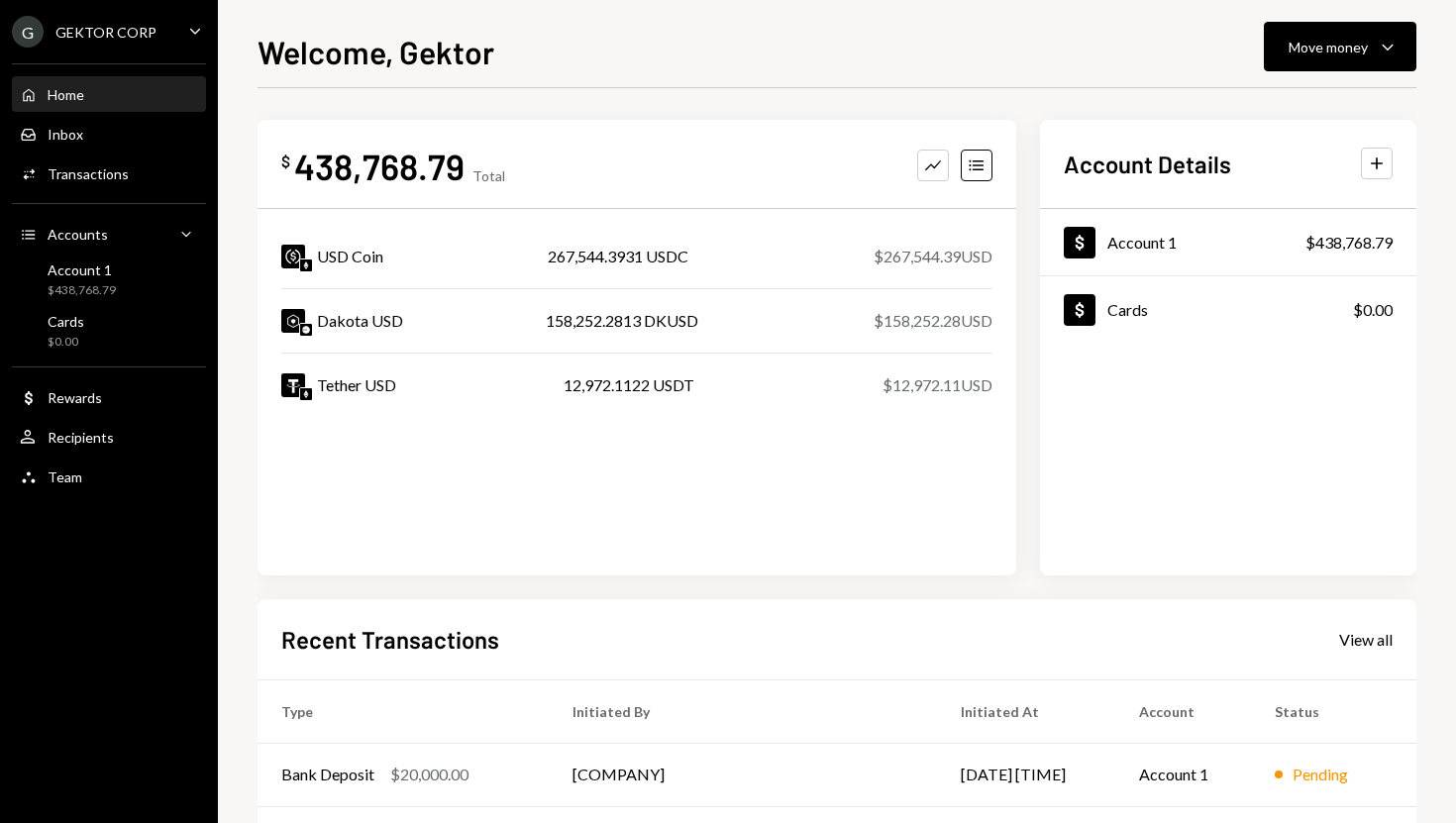 click on "[NAME] [ASSET] [AMOUNT] [ASSET] [AMOUNT] [CURRENCY]" at bounding box center (637, 321) 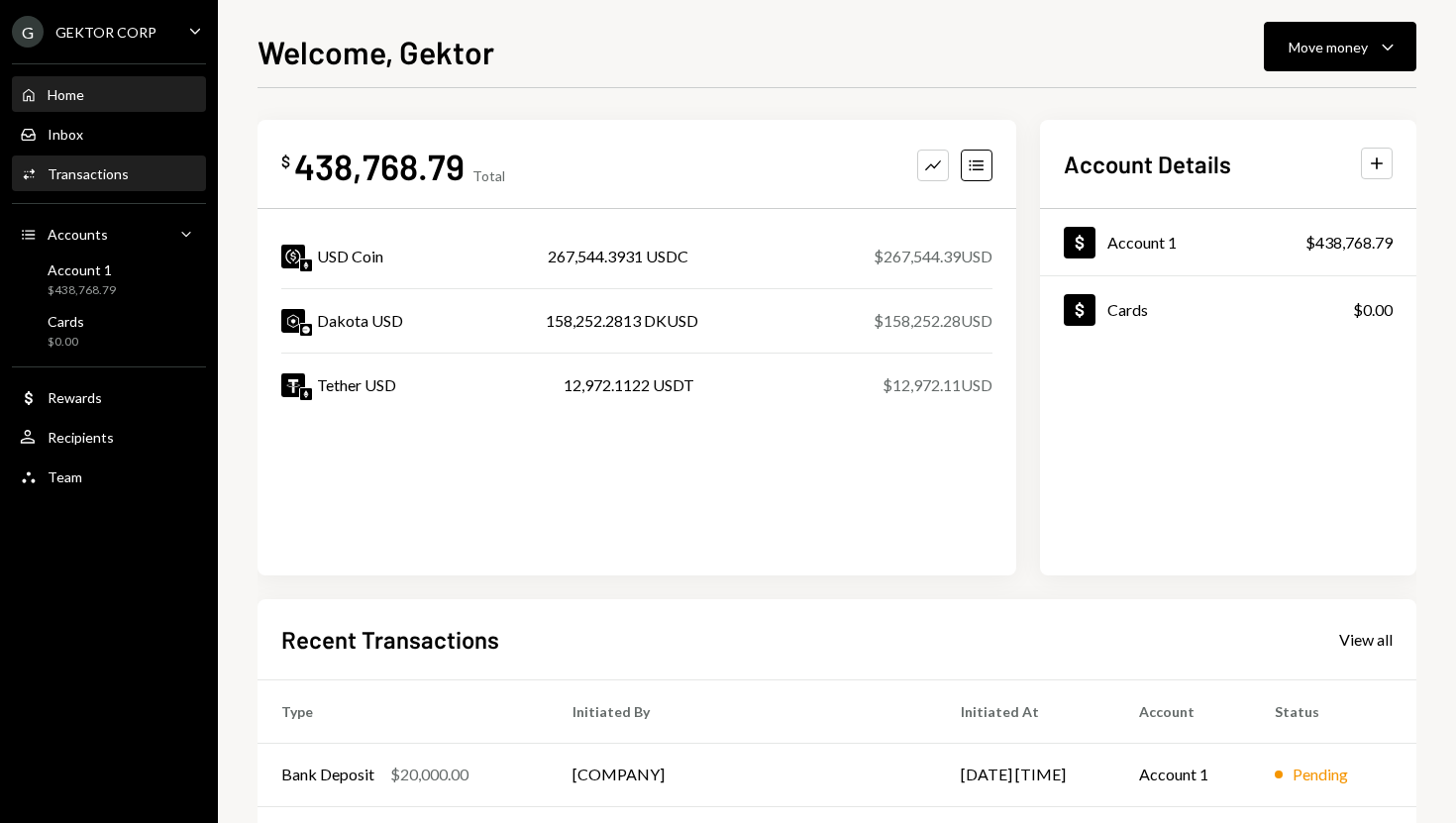 click on "Activities Transactions" at bounding box center [109, 174] 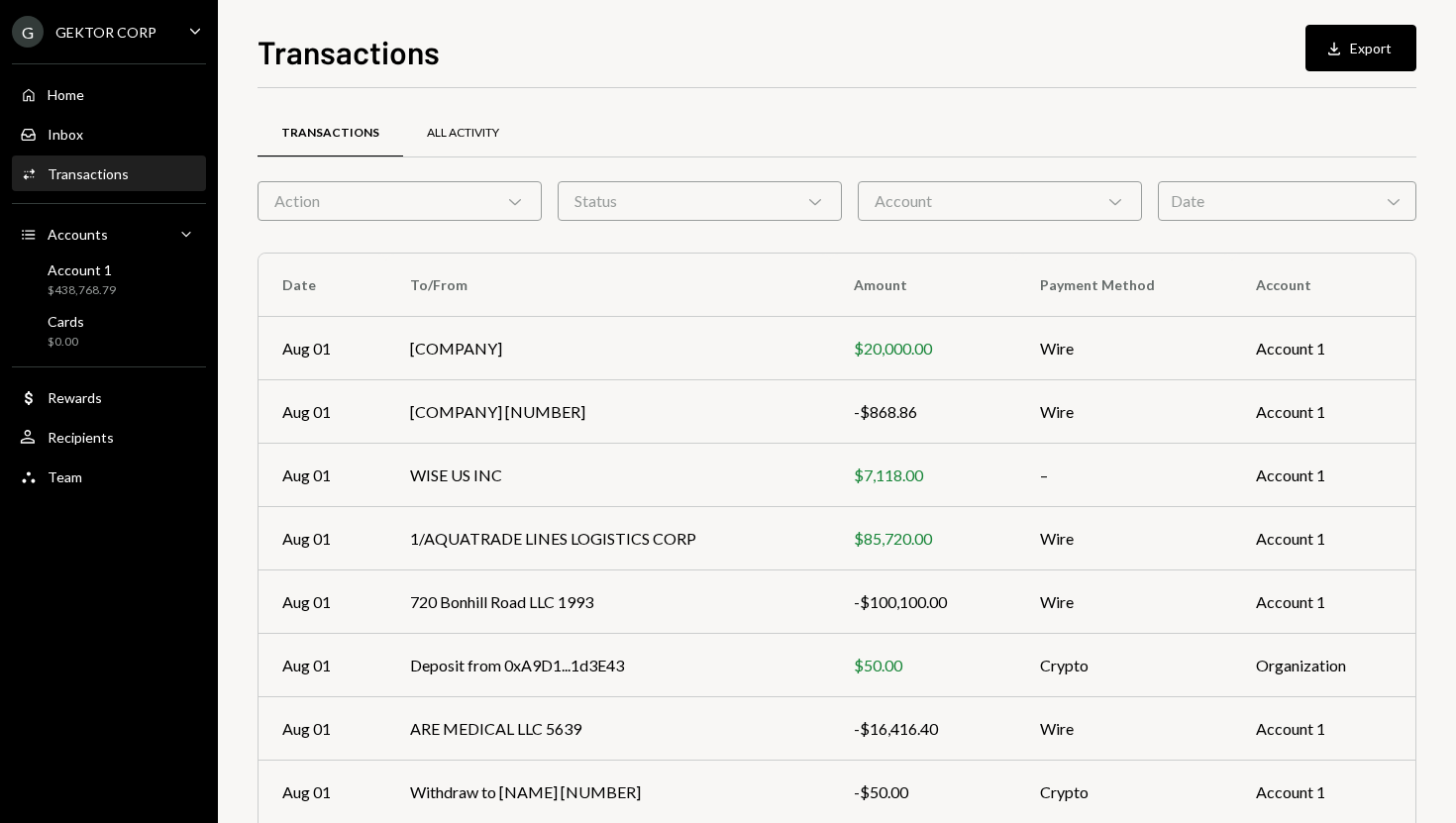 click on "All Activity" at bounding box center [463, 134] 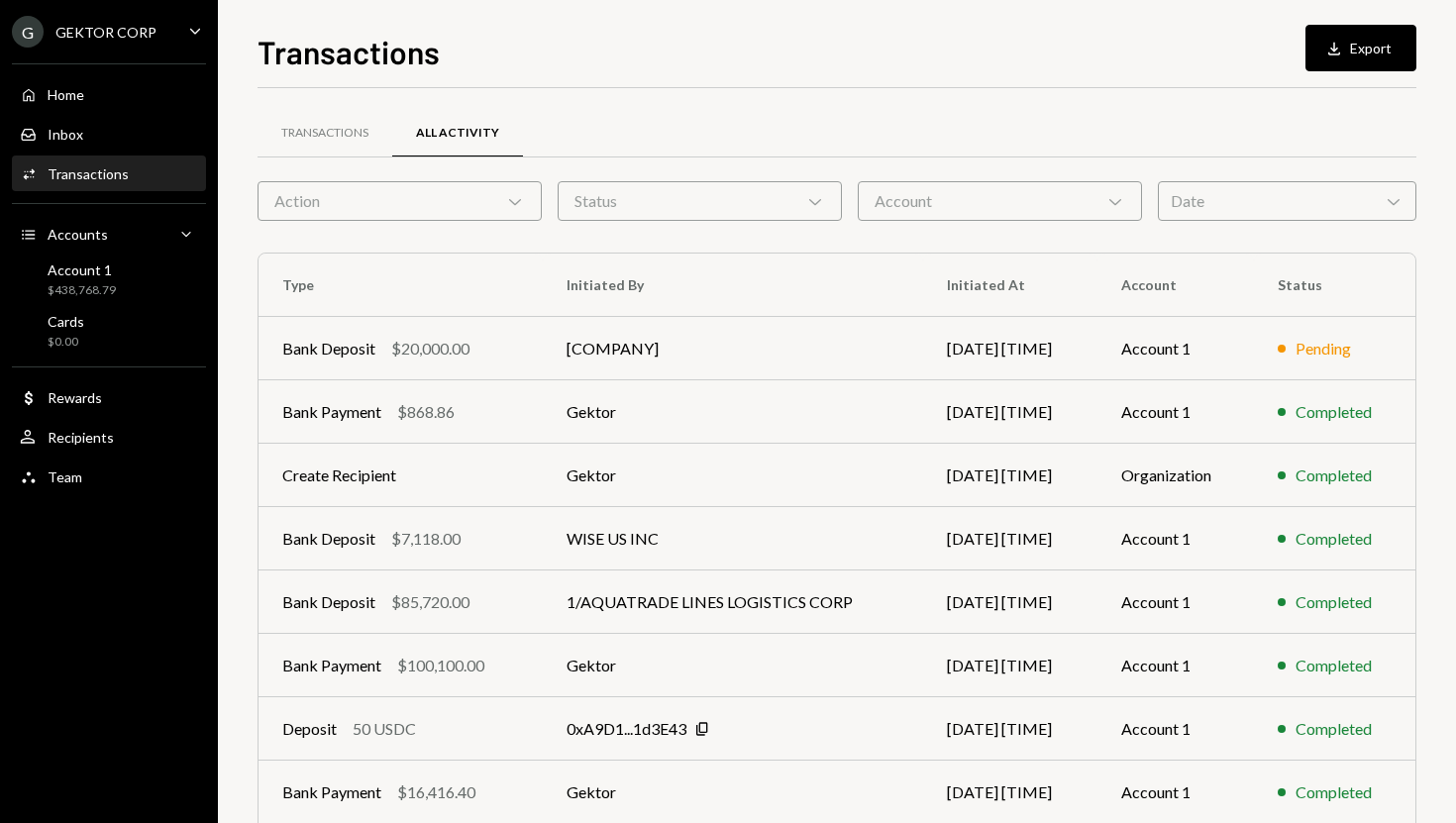 scroll, scrollTop: 211, scrollLeft: 0, axis: vertical 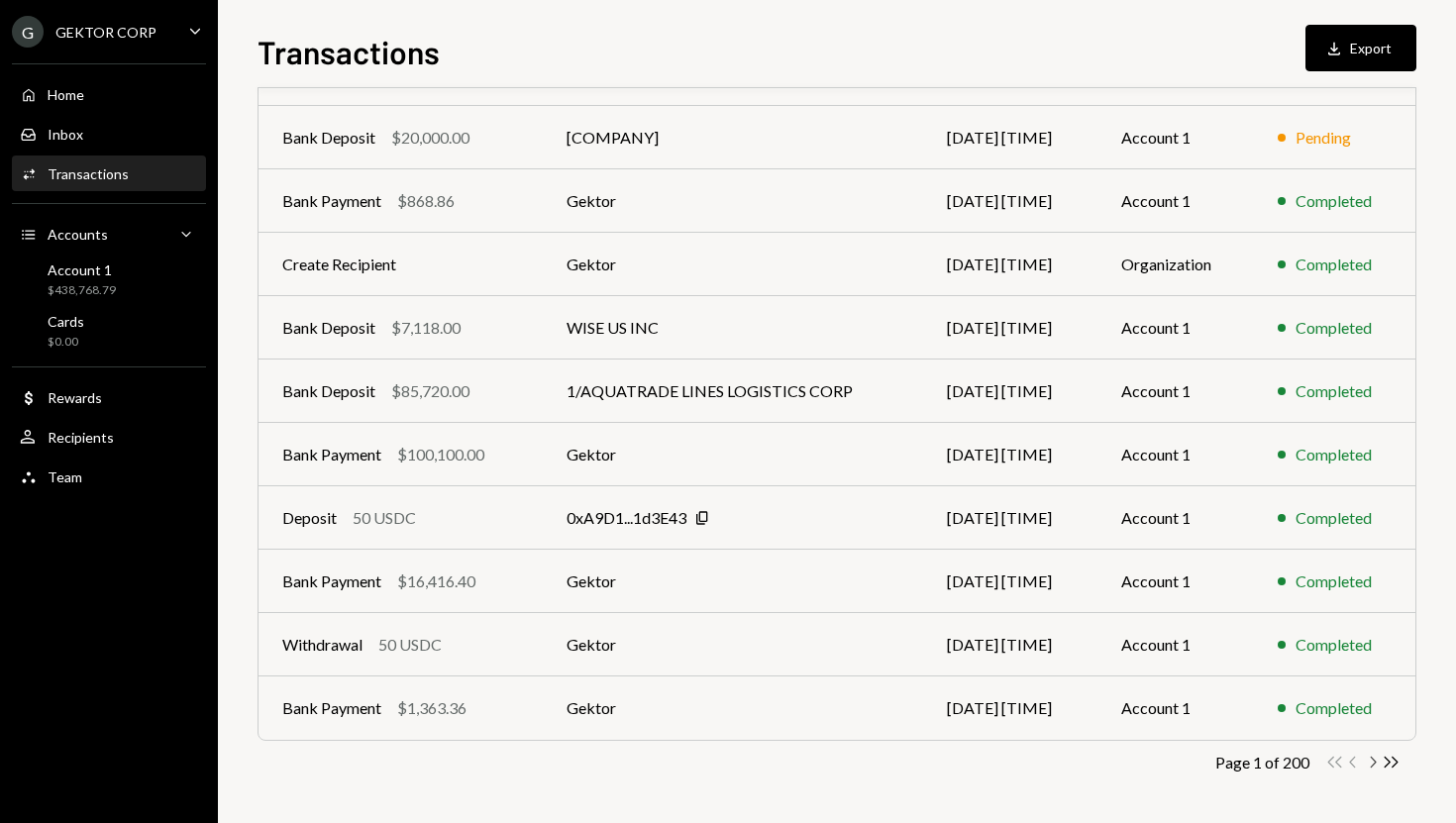 click on "Chevron Right" 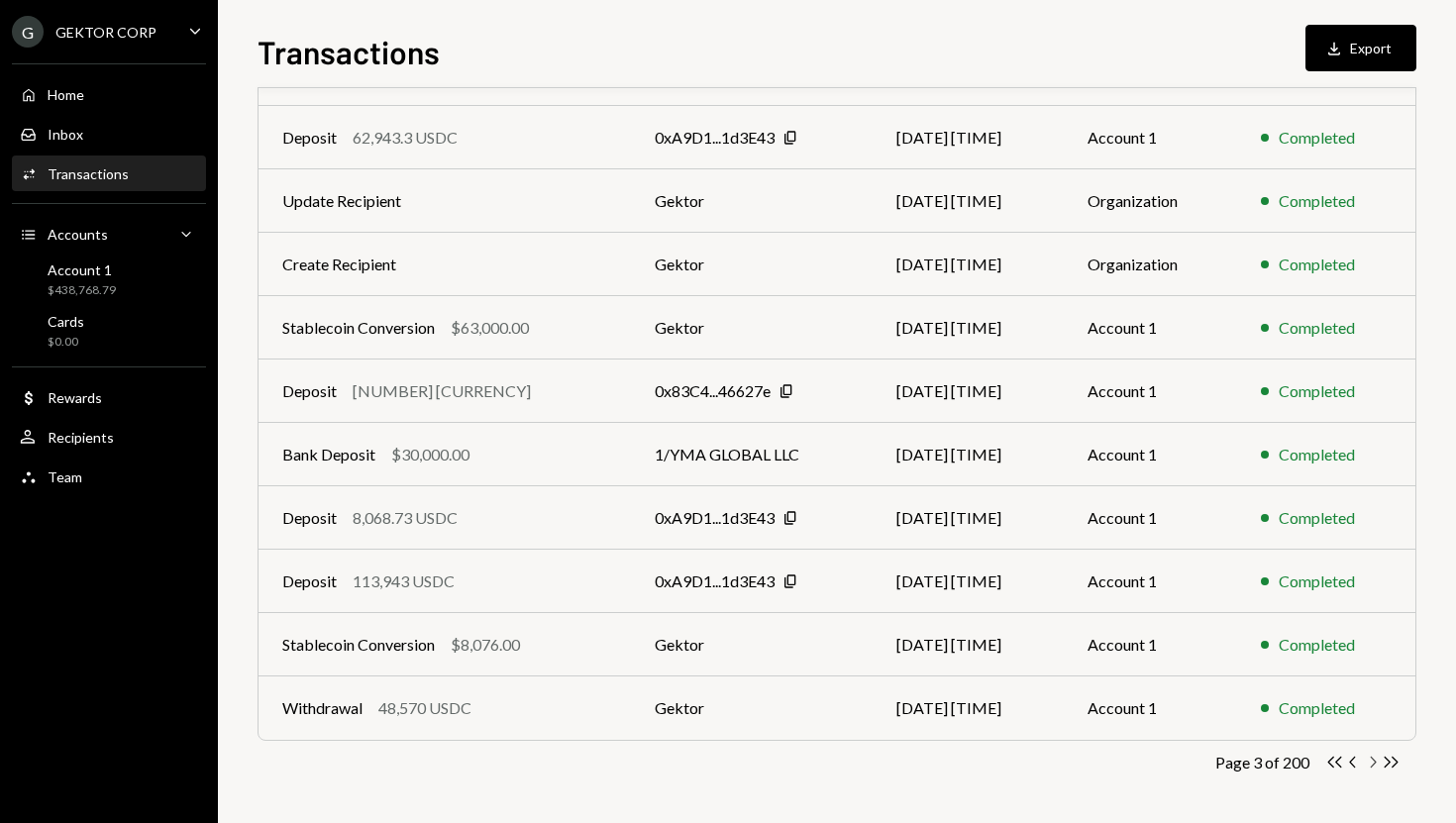 click on "Chevron Right" 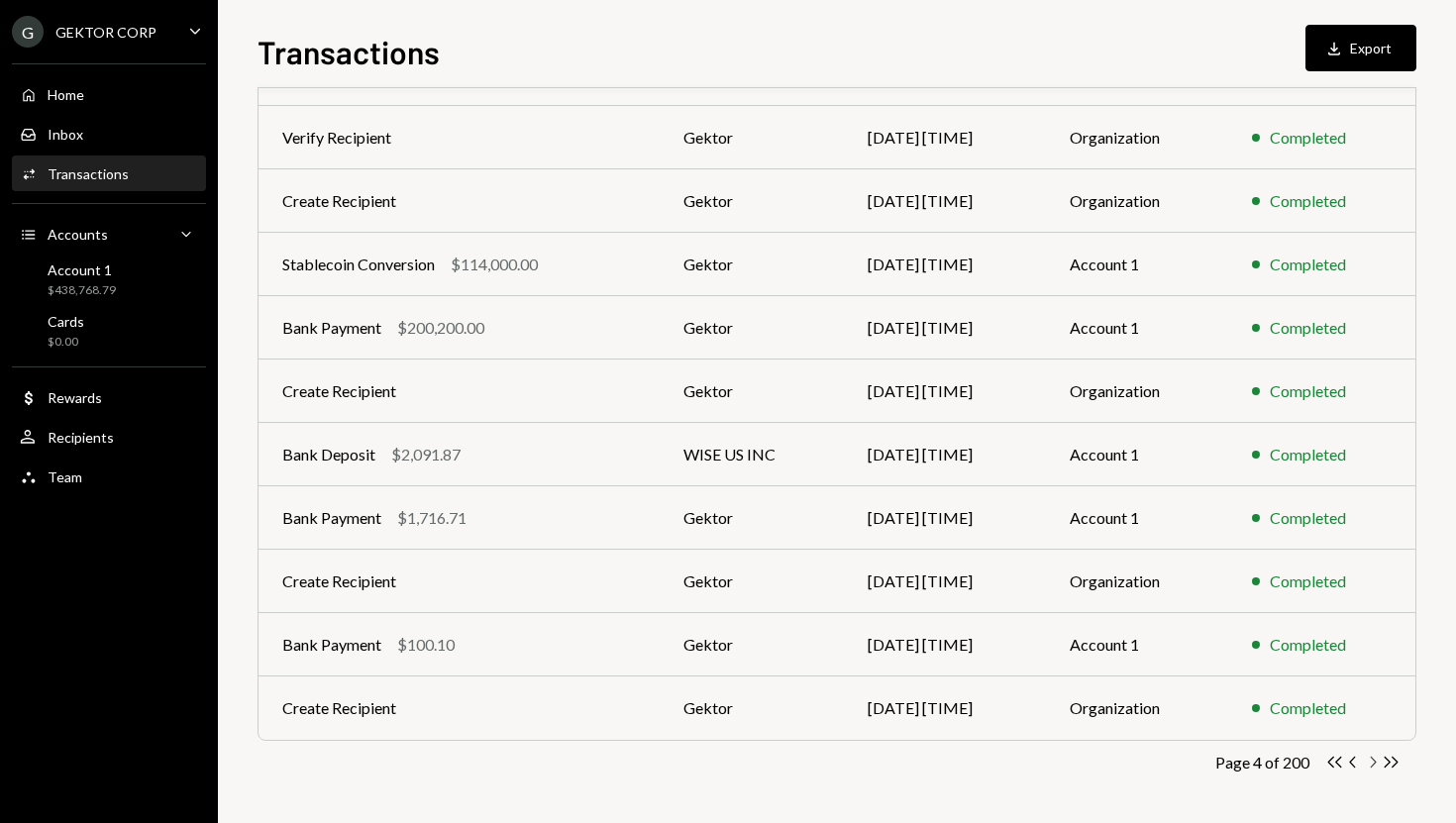 click on "Chevron Right" 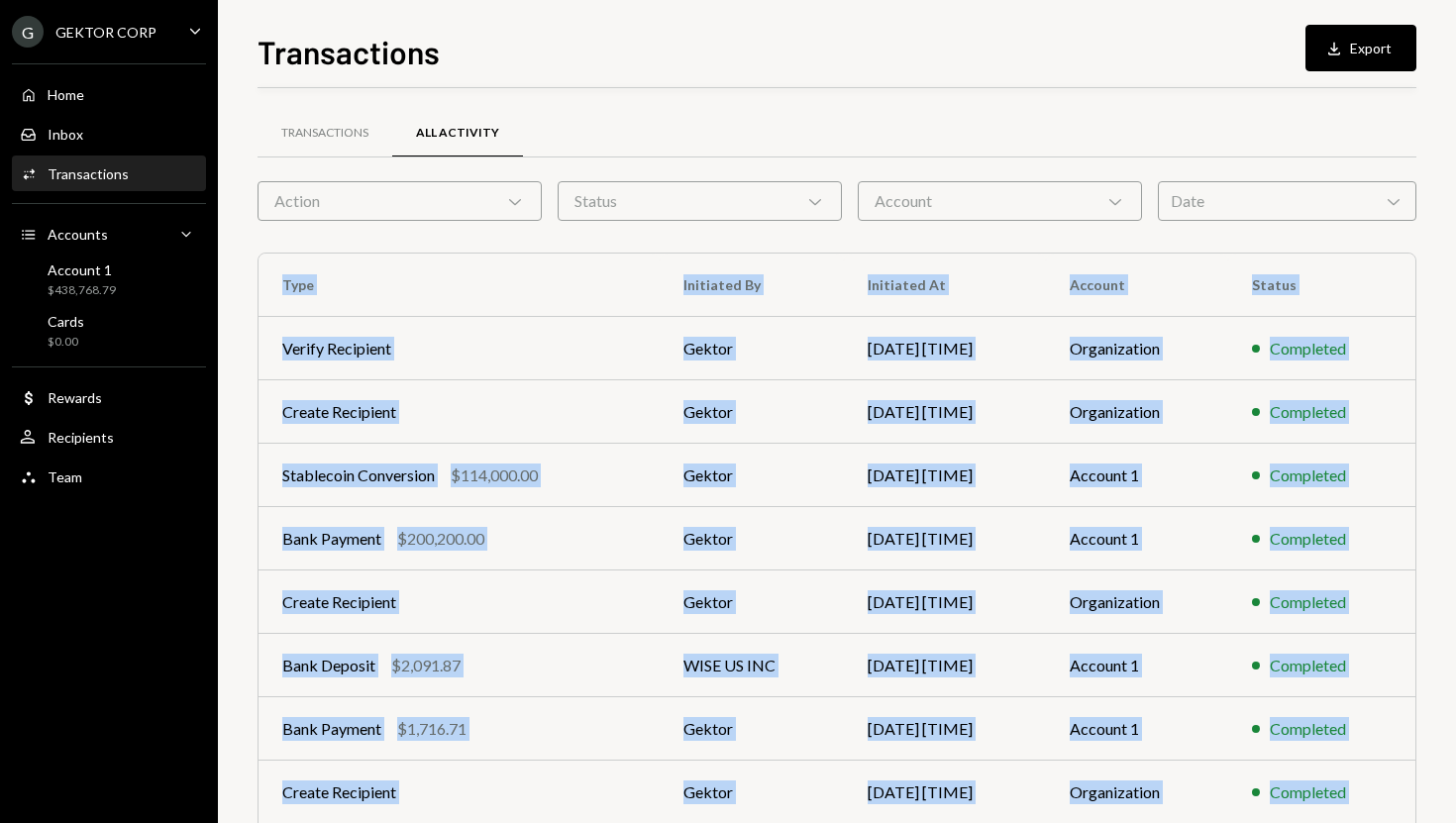 click on "Transactions All Activity Action Chevron Down Status Chevron Down Account Chevron Down Date Chevron Down Type Initiated By Initiated At Account Status Verify Recipient [NAME] [DATE] [TIME] Organization Completed Create Recipient [NAME] [DATE] [TIME] Organization Completed Stablecoin Conversion [AMOUNT] [NAME] [DATE] [TIME] Account 1 Completed Bank Payment [AMOUNT] [NAME] [DATE] [TIME] Account 1 Completed Create Recipient [NAME] [DATE] [TIME] Organization Completed Bank Deposit [AMOUNT] [COMPANY] [DATE] [TIME] Account 1 Completed Bank Payment [AMOUNT] [NAME] [DATE] [TIME] Account 1 Completed Create Recipient [NAME] [DATE] [TIME] Organization Completed Bank Payment [AMOUNT] [NAME] [DATE] [TIME] Account 1 Completed Create Recipient [NAME] [DATE] [TIME] Organization Completed Page 4 of 200 Double Arrow Left Chevron Left Chevron Right Double Arrow Right" at bounding box center [837, 456] 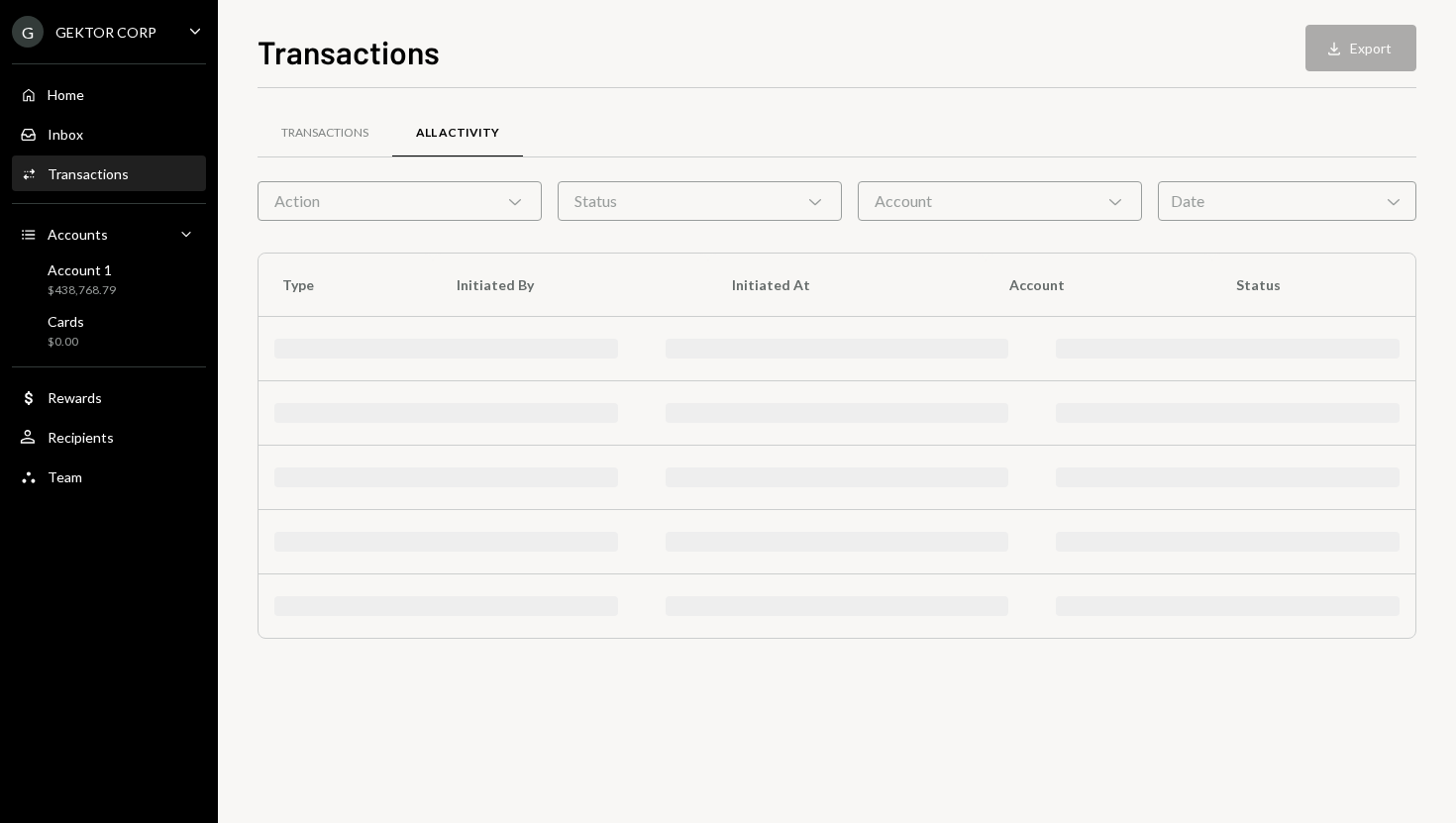 click on "Transactions All Activity Action Chevron Down Status Chevron Down Account Chevron Down Date Chevron Down Type Initiated By Initiated At Account Status" at bounding box center [837, 456] 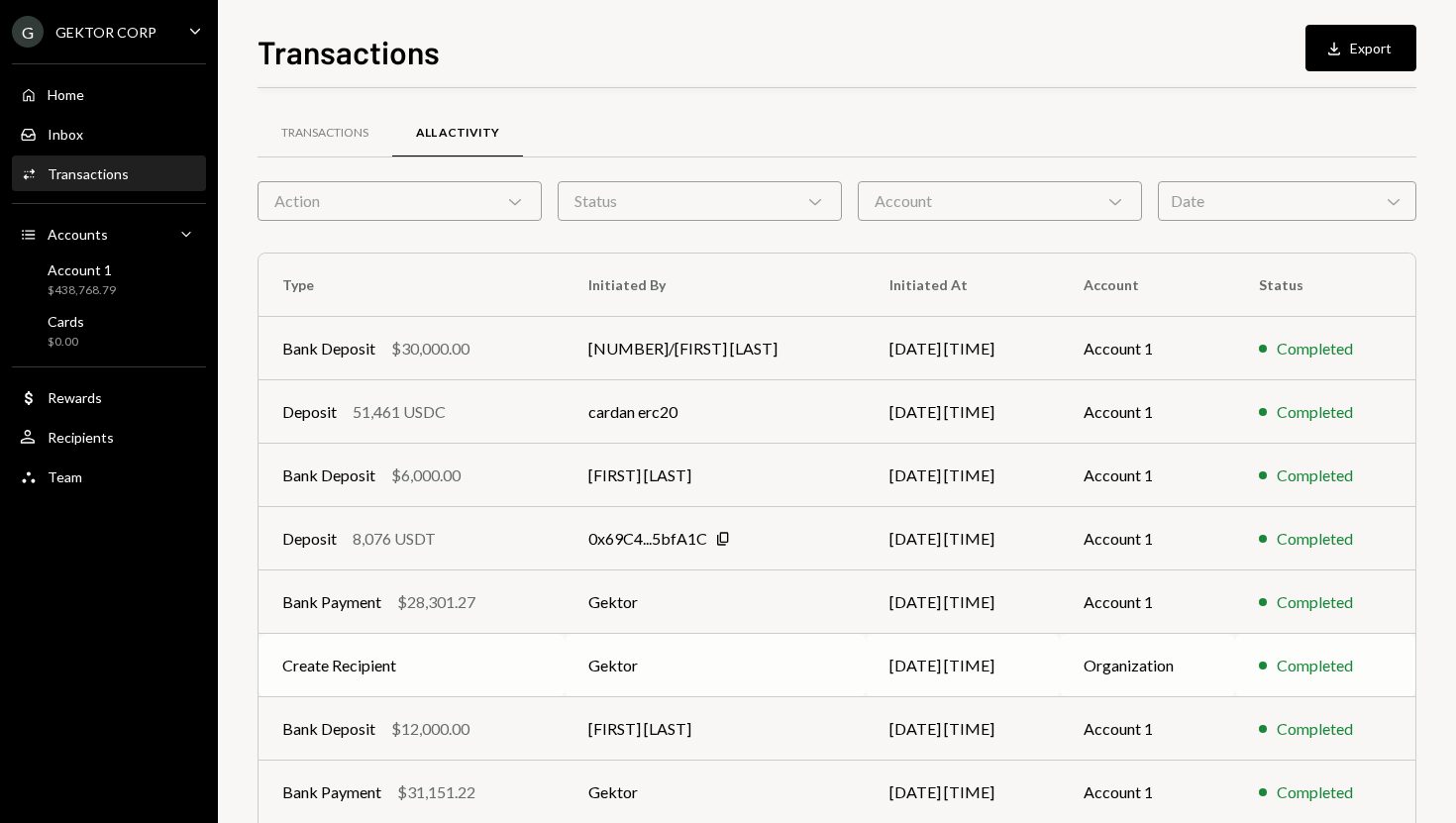 scroll, scrollTop: 211, scrollLeft: 0, axis: vertical 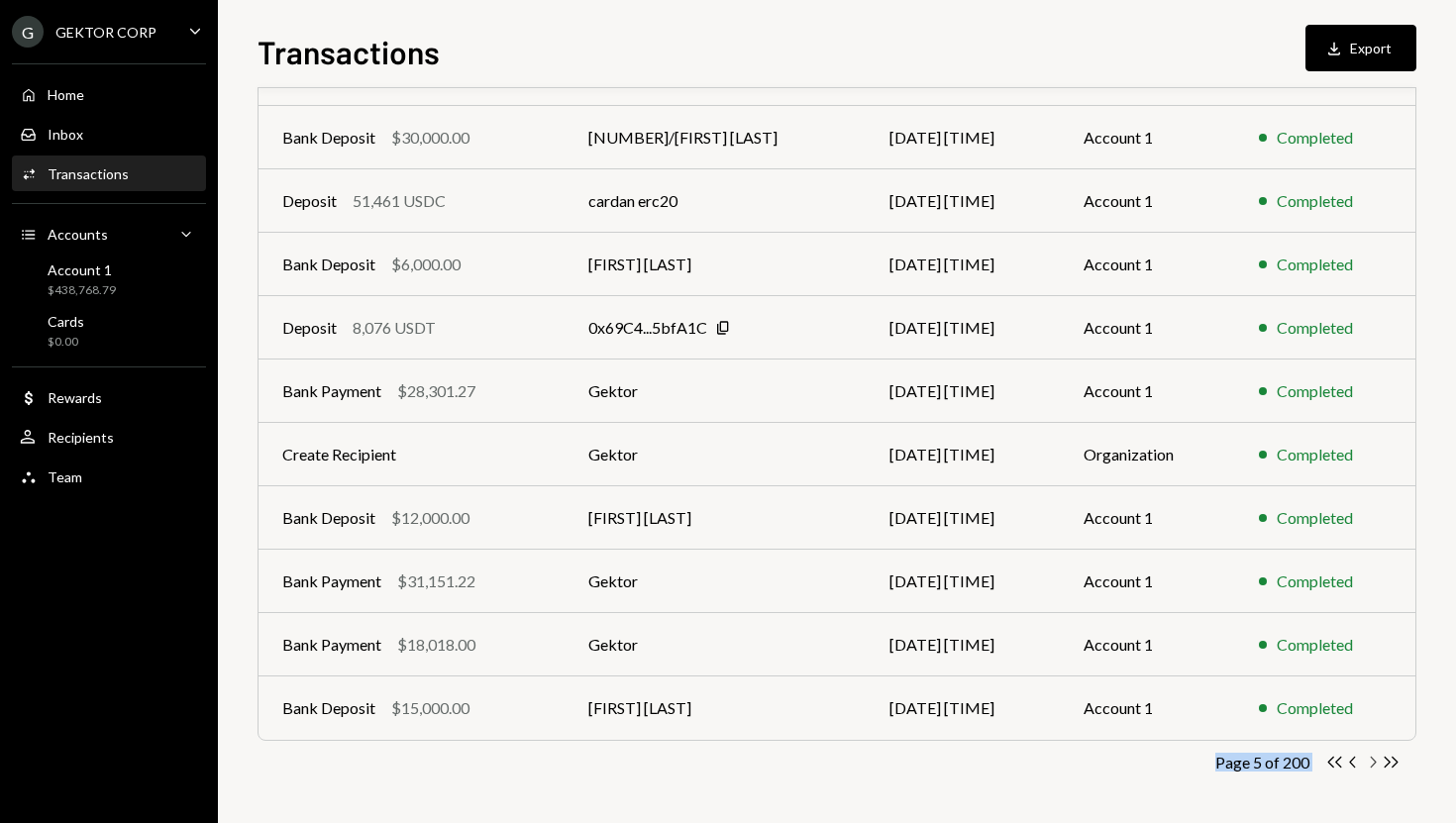 click on "Chevron Right" 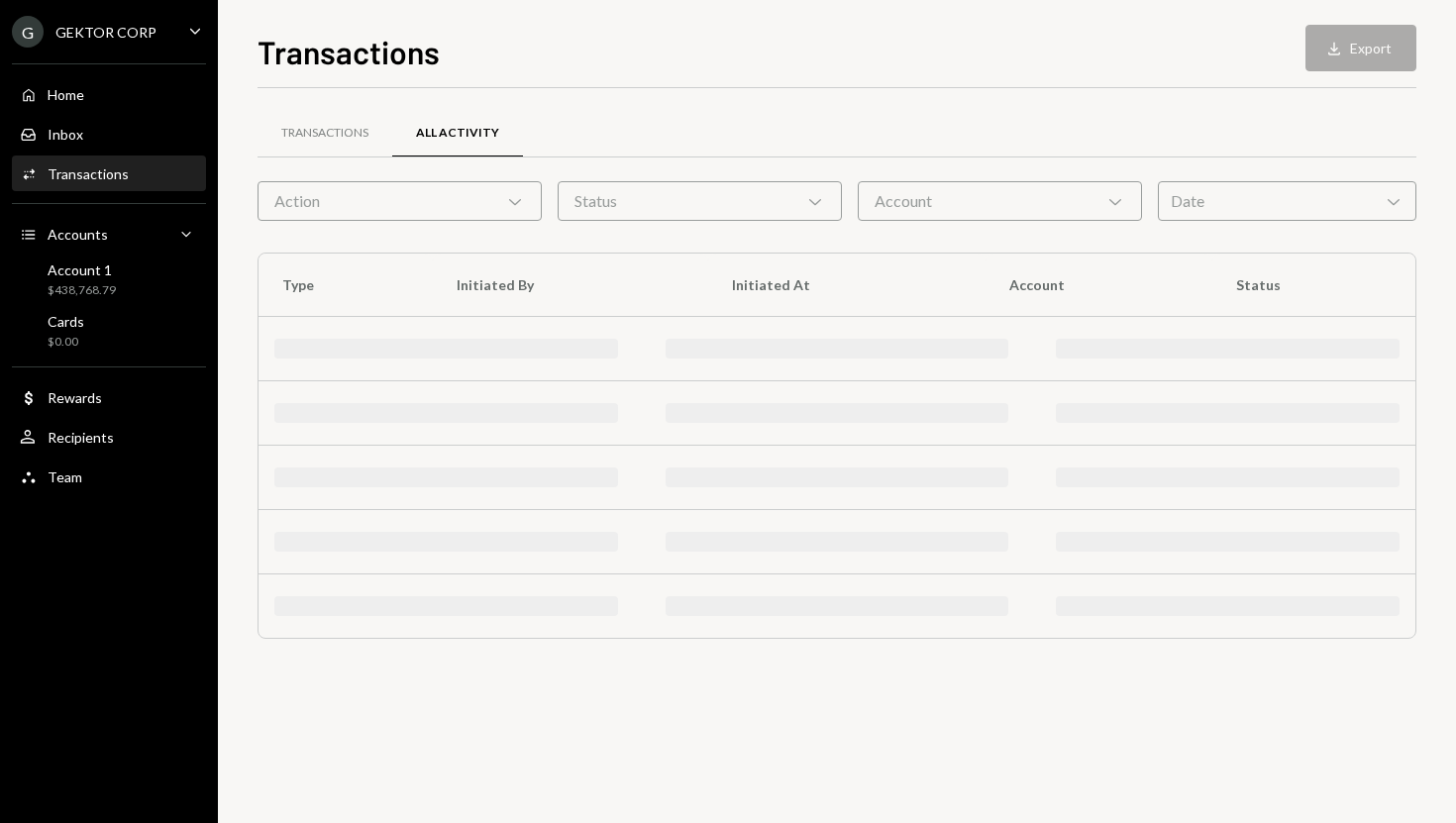 scroll, scrollTop: 0, scrollLeft: 0, axis: both 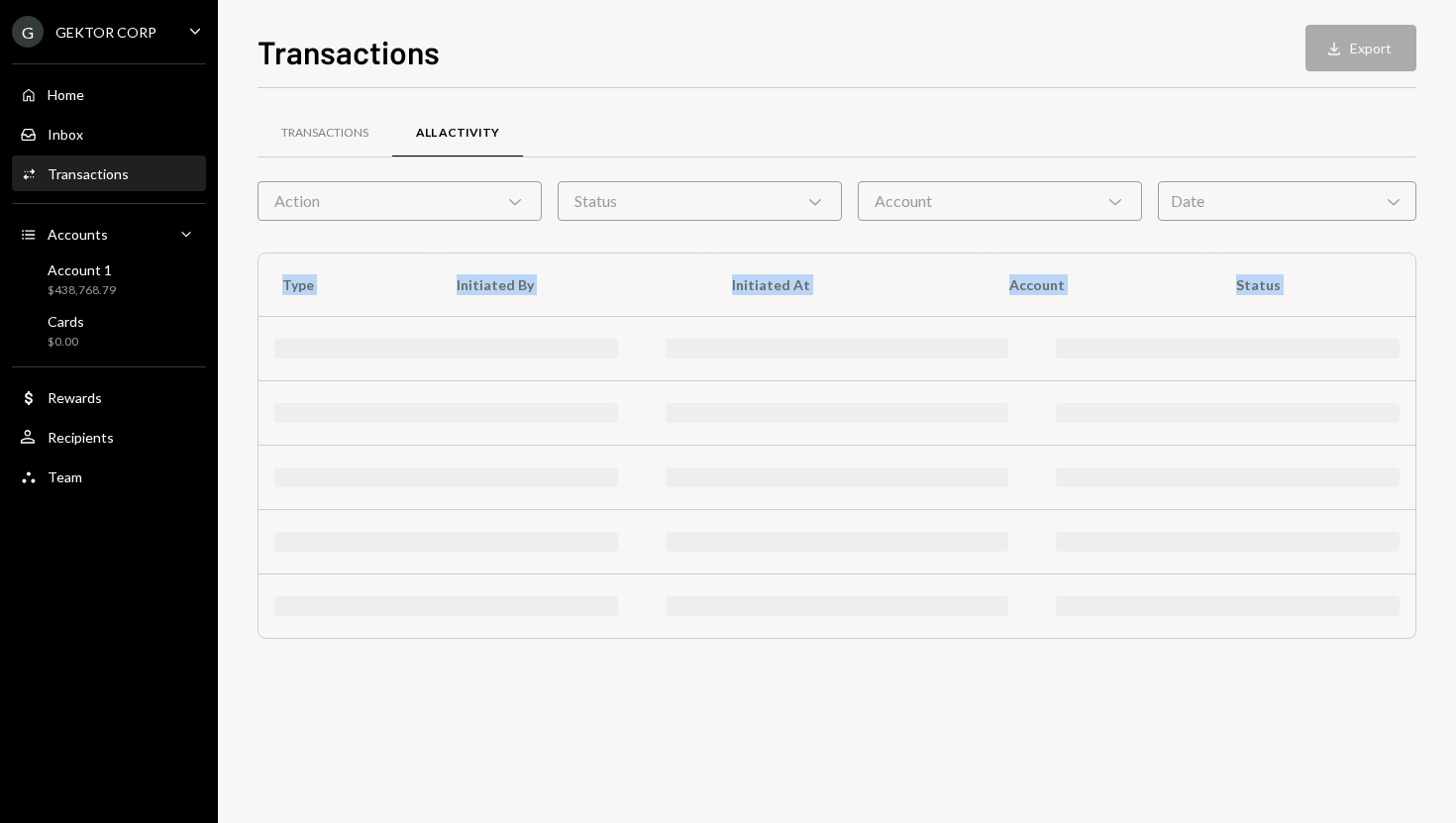 click on "Transactions All Activity Action Chevron Down Status Chevron Down Account Chevron Down Date Chevron Down Type Initiated By Initiated At Account Status" at bounding box center [837, 456] 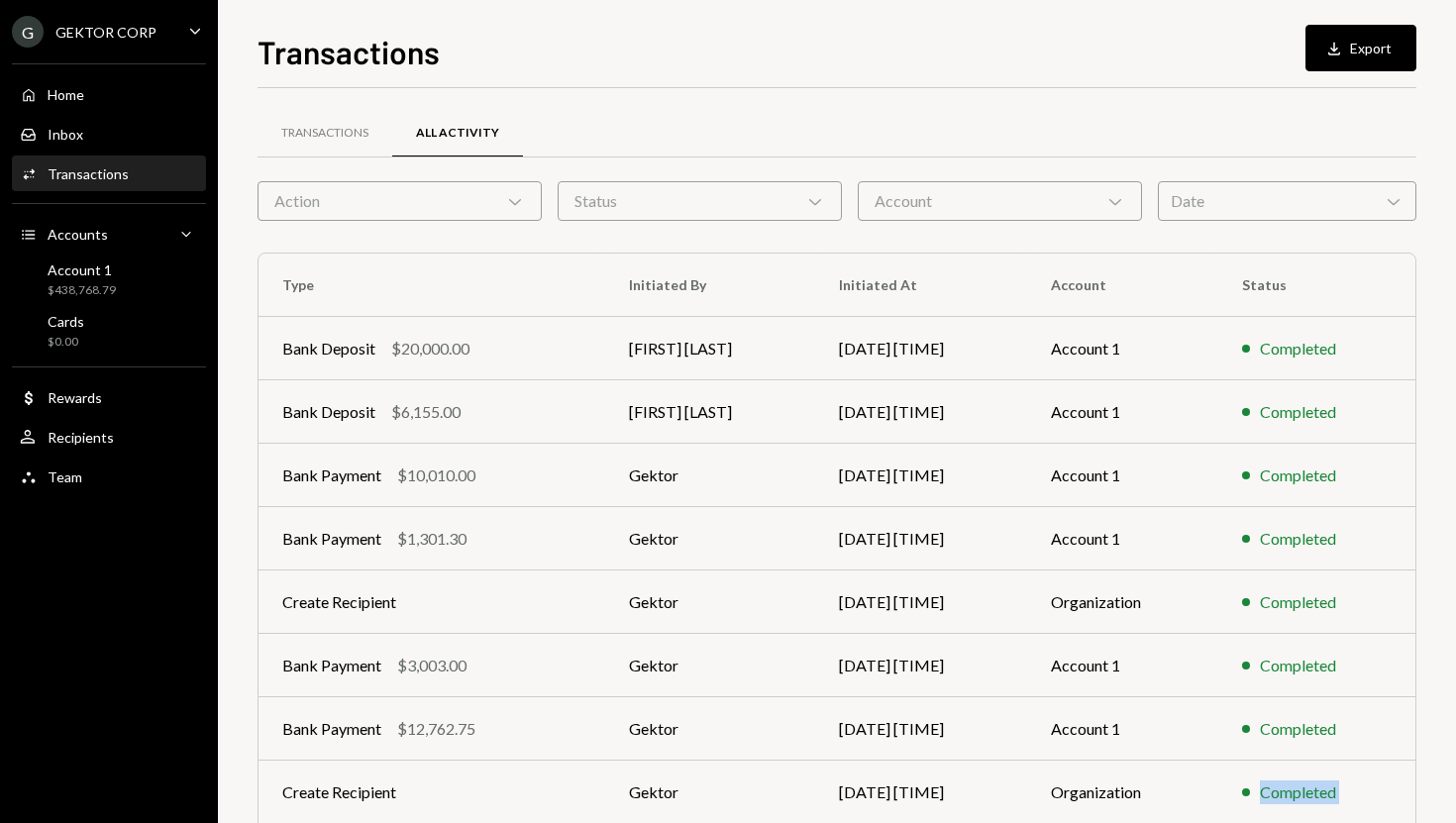 click on "Completed" at bounding box center (1316, 792) 